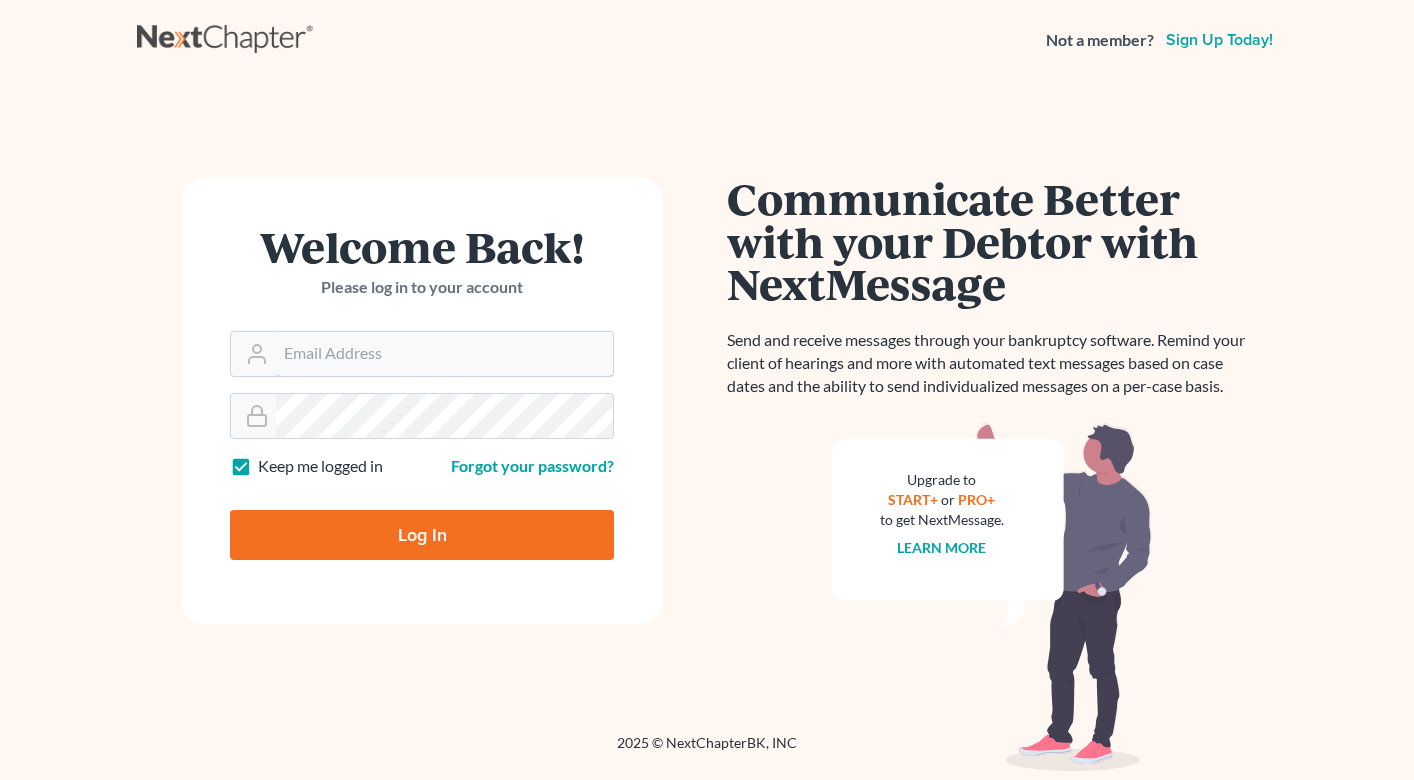 type on "cristina@cmolawpa.com" 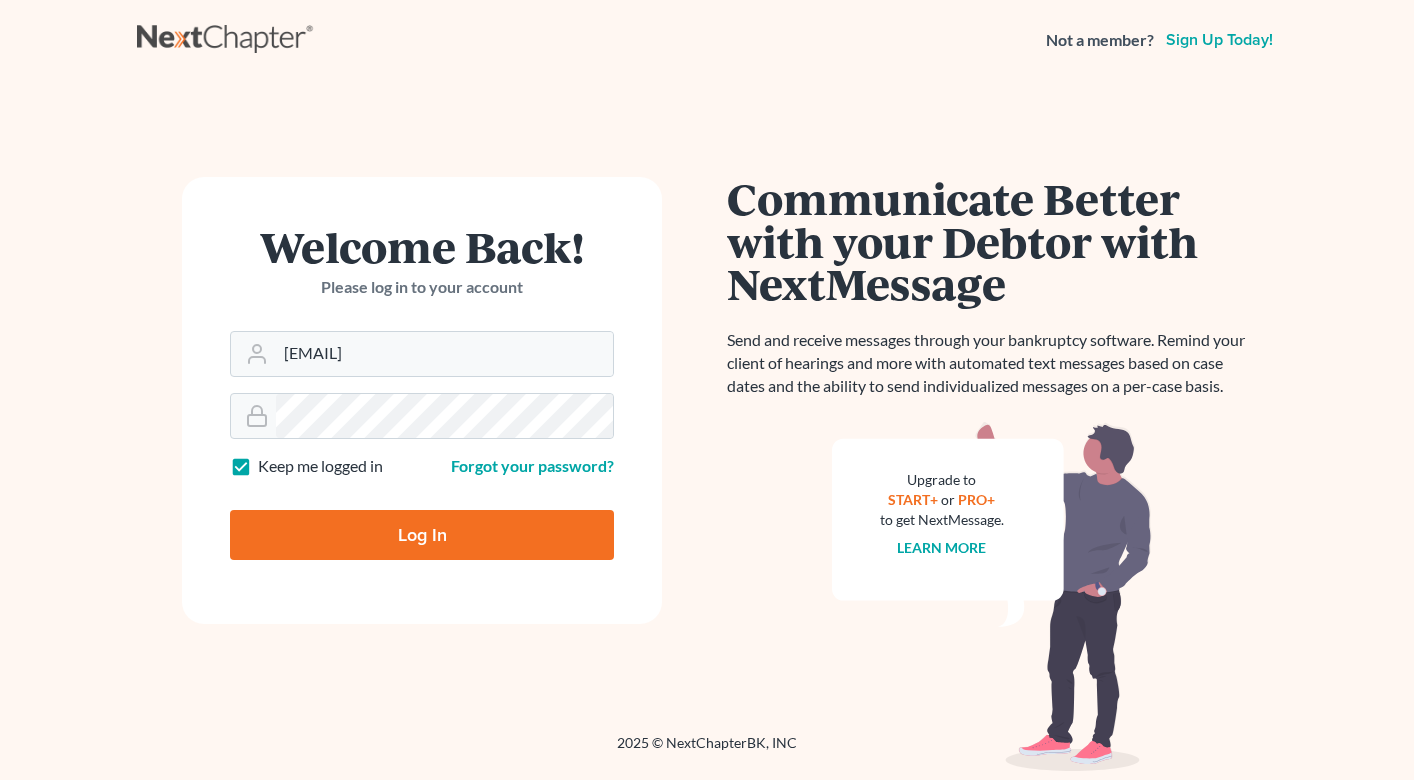 click on "Log In" at bounding box center (422, 527) 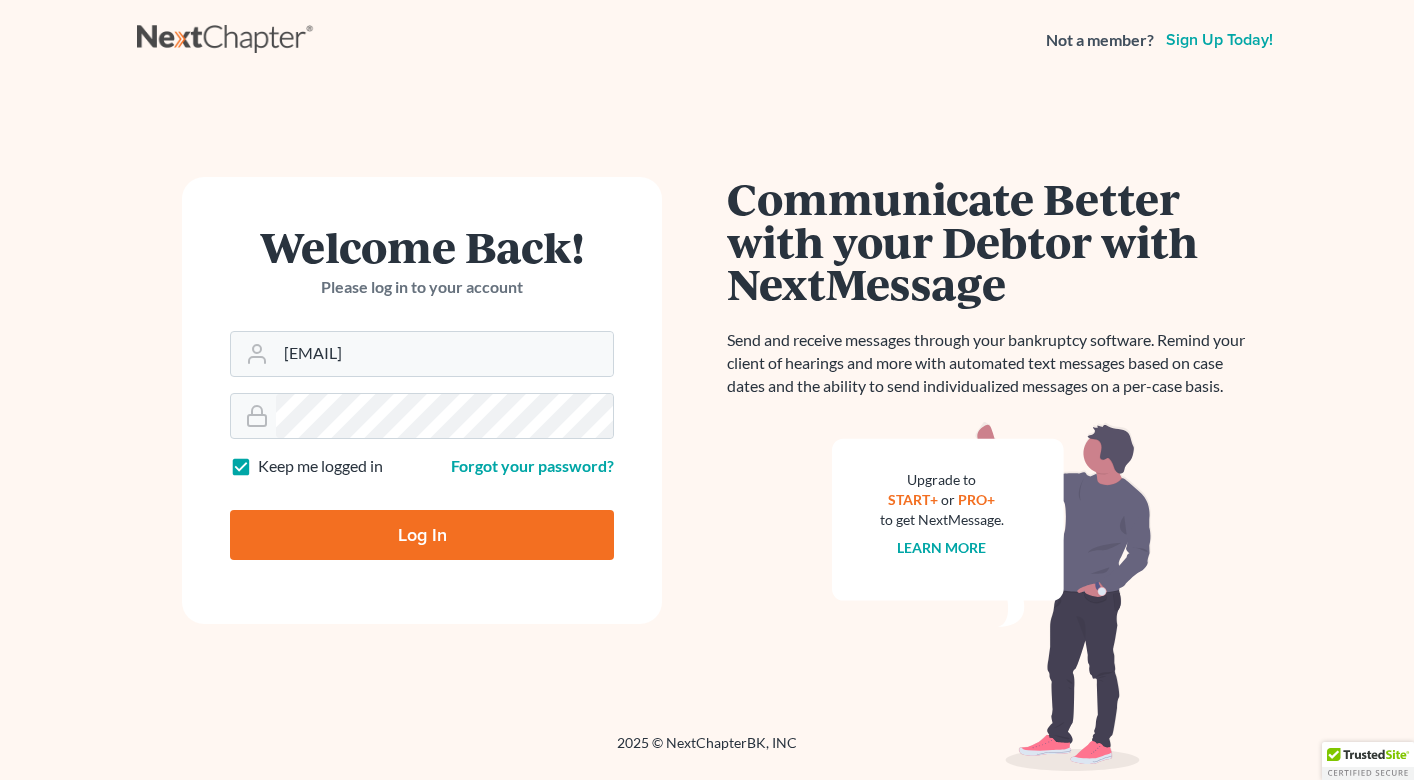 click on "Log In" at bounding box center [422, 535] 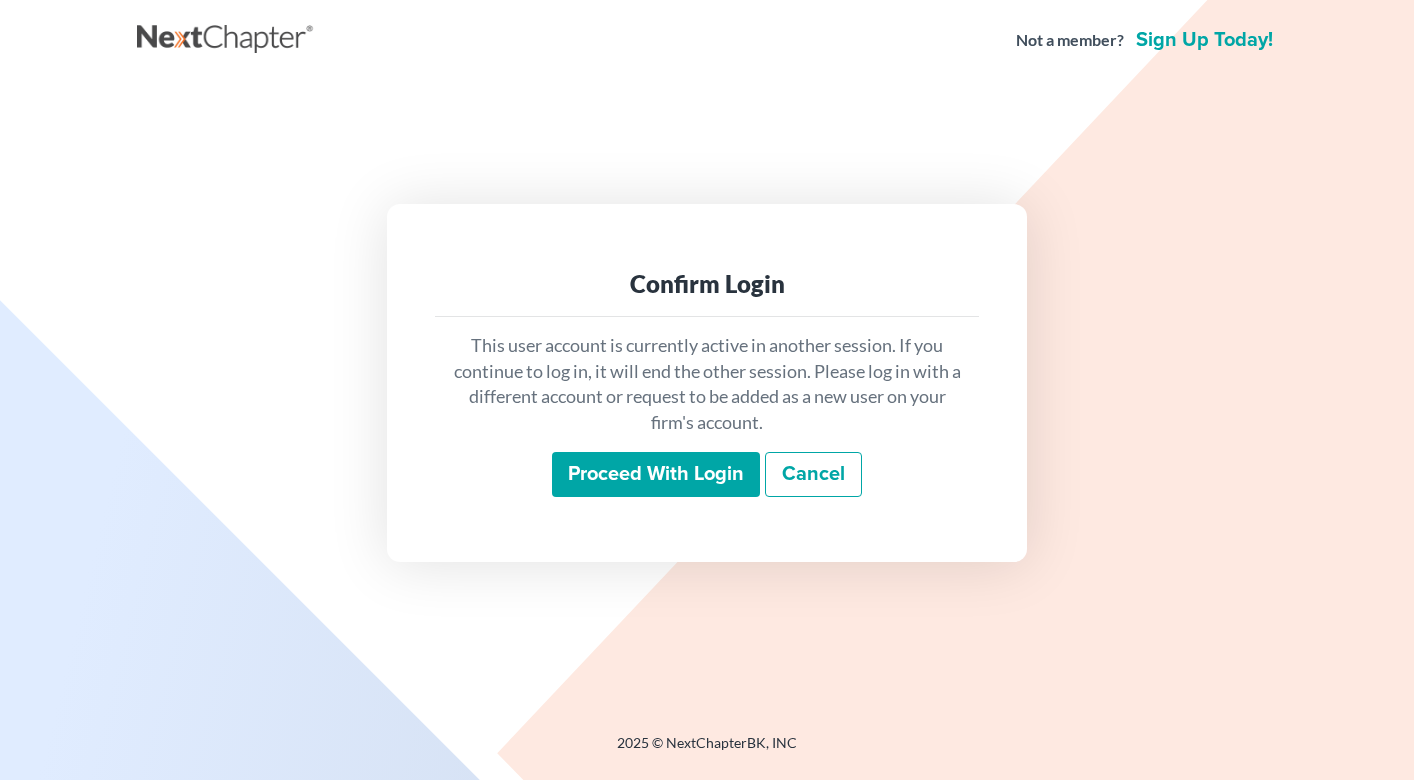 scroll, scrollTop: 0, scrollLeft: 0, axis: both 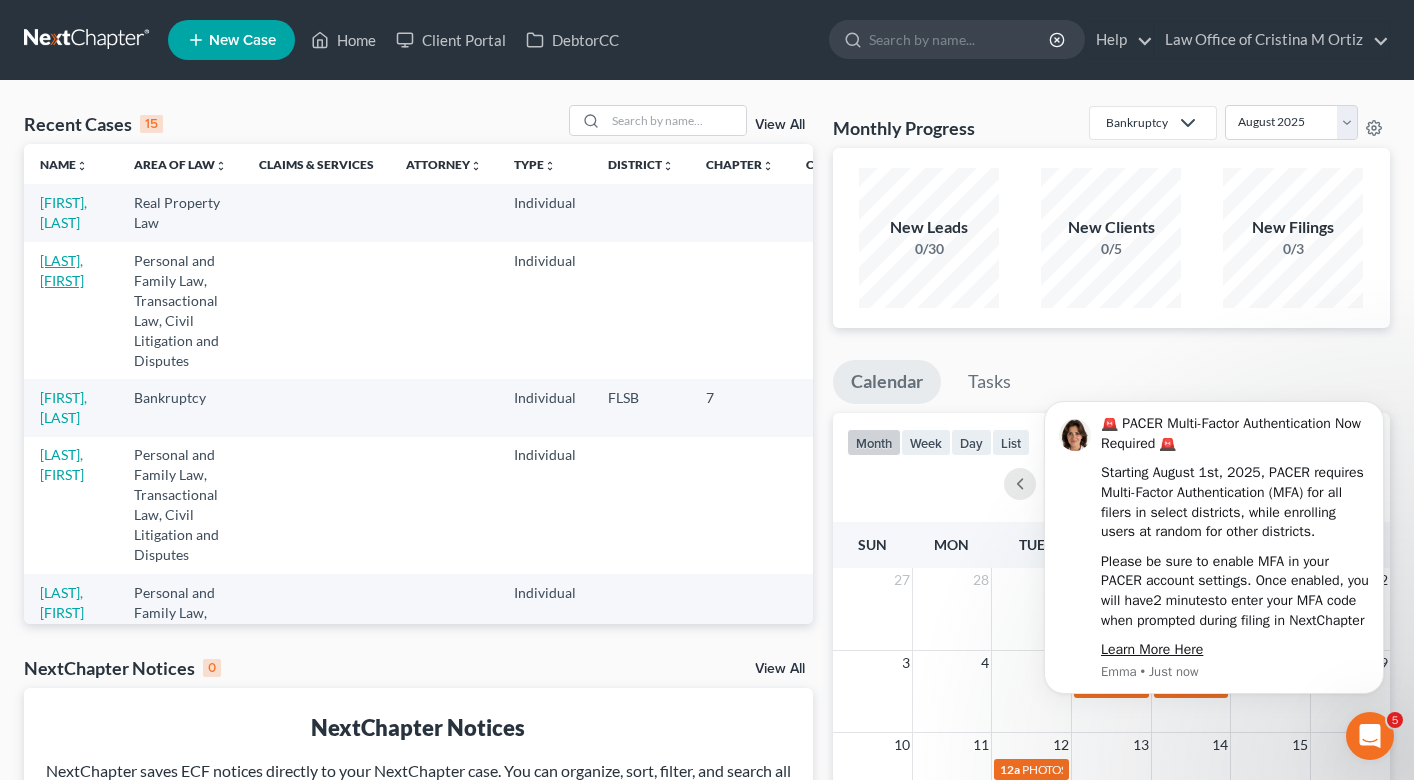 click on "[LAST], [FIRST]" at bounding box center (62, 270) 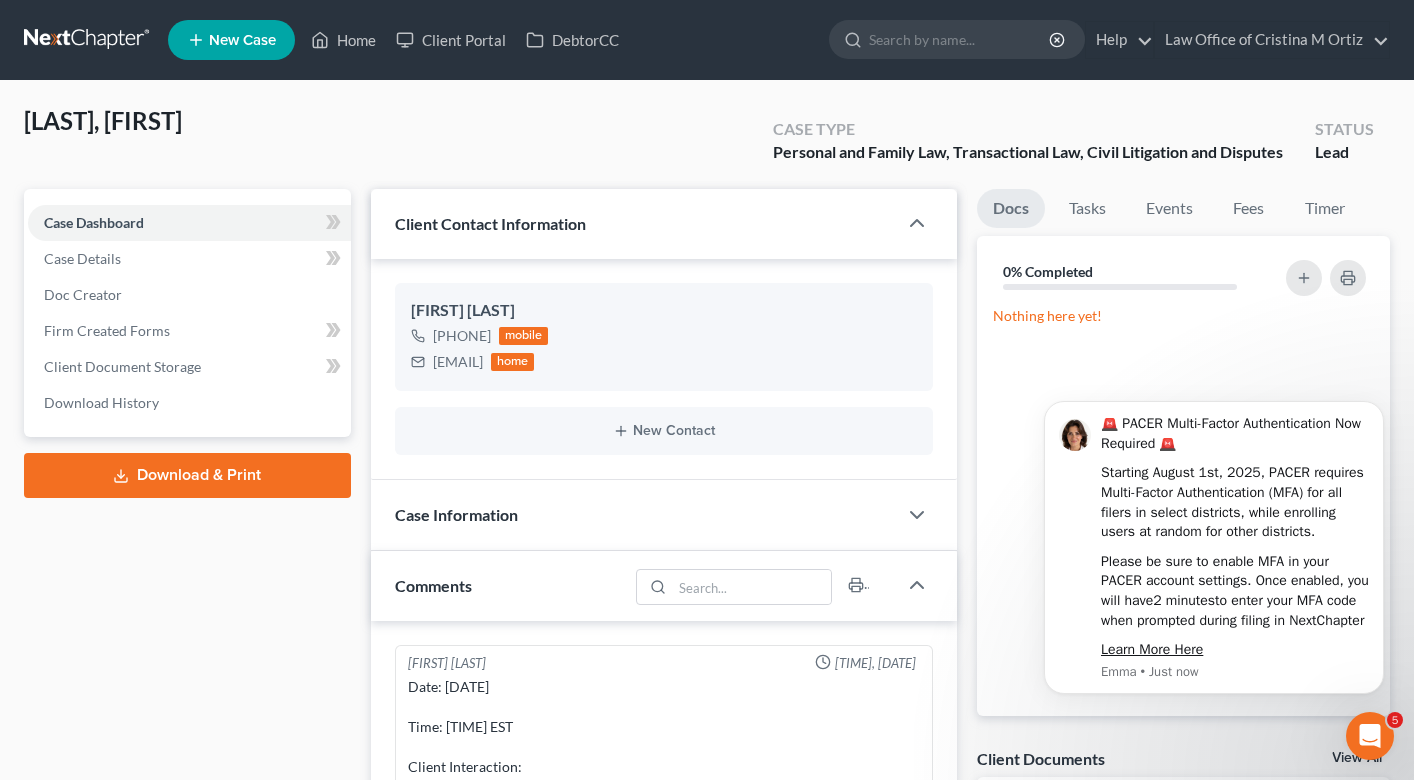 scroll, scrollTop: 145, scrollLeft: 0, axis: vertical 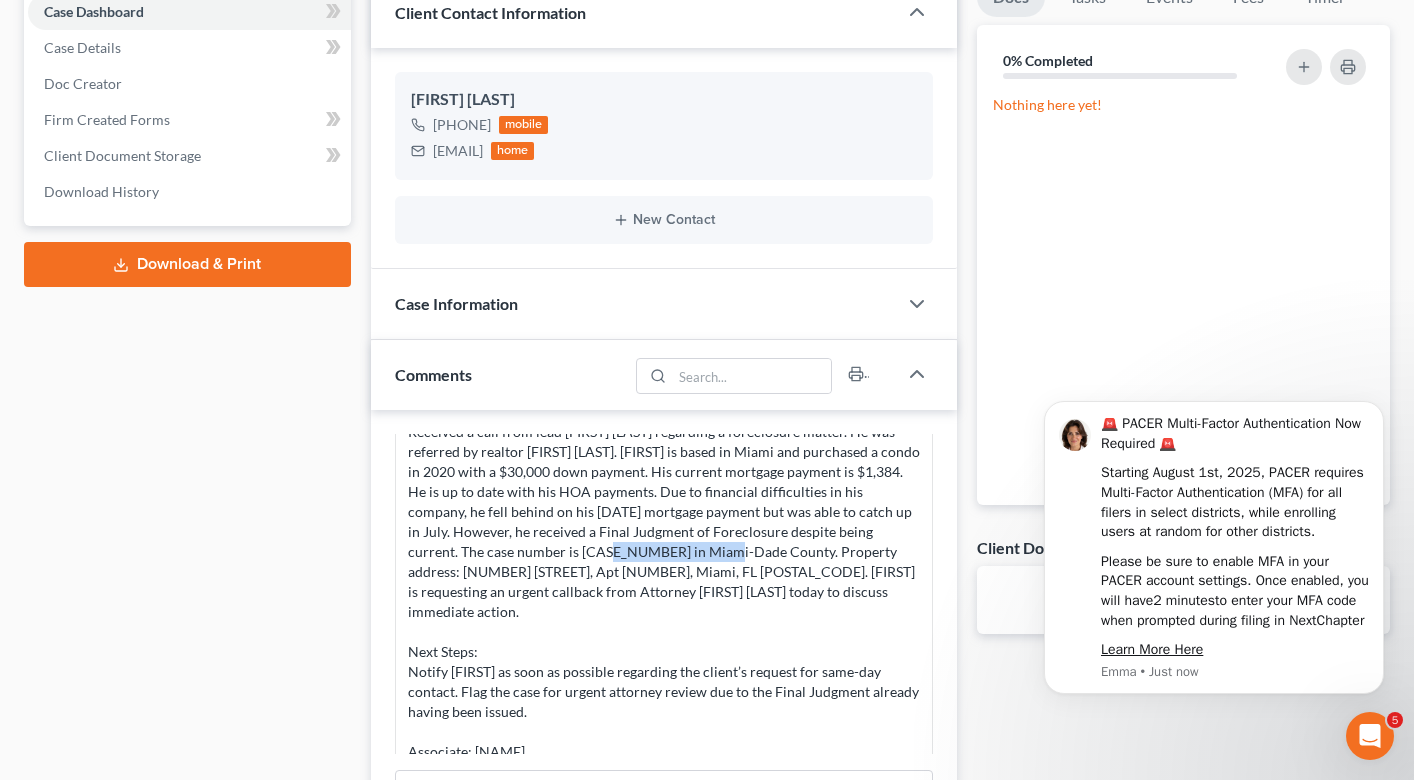 drag, startPoint x: 500, startPoint y: 551, endPoint x: 631, endPoint y: 544, distance: 131.18689 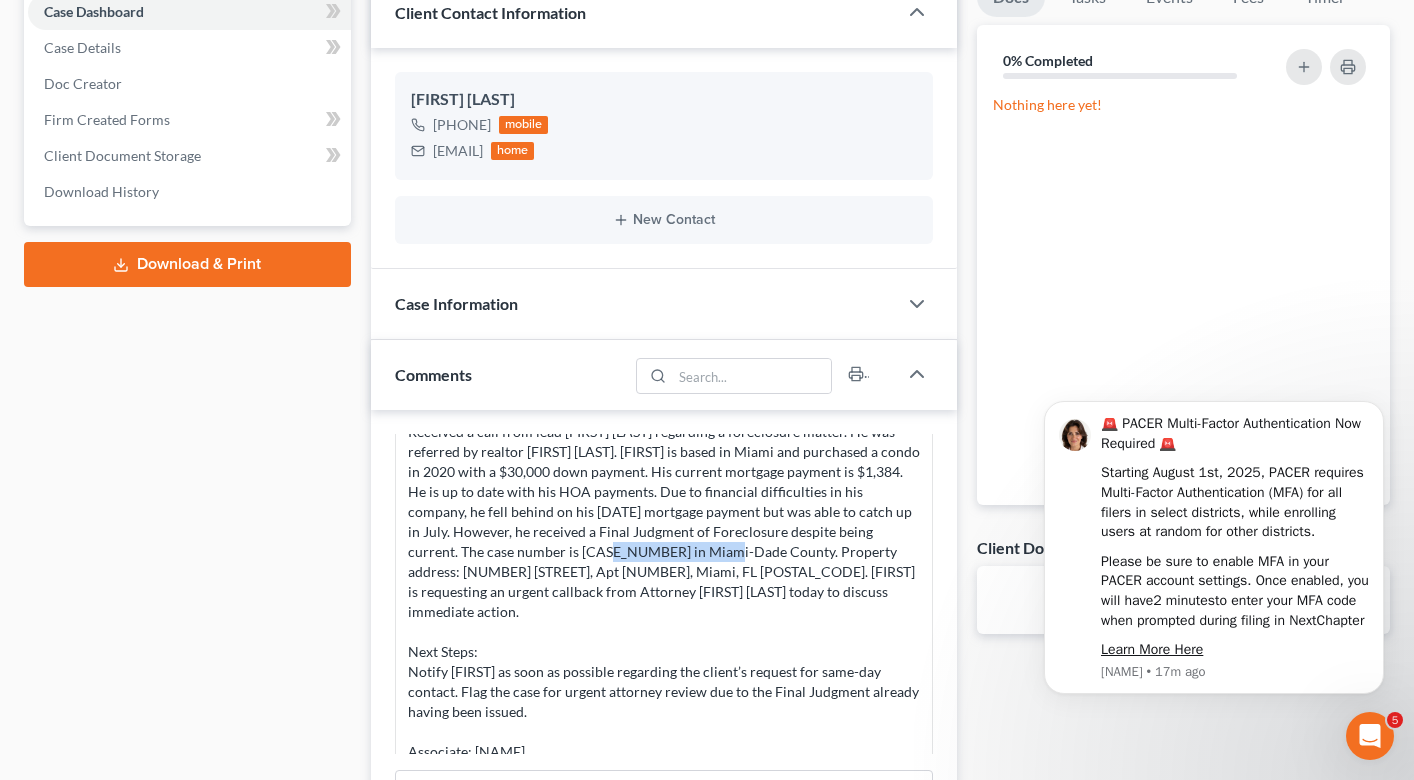 copy on "[CASE_NUMBER]" 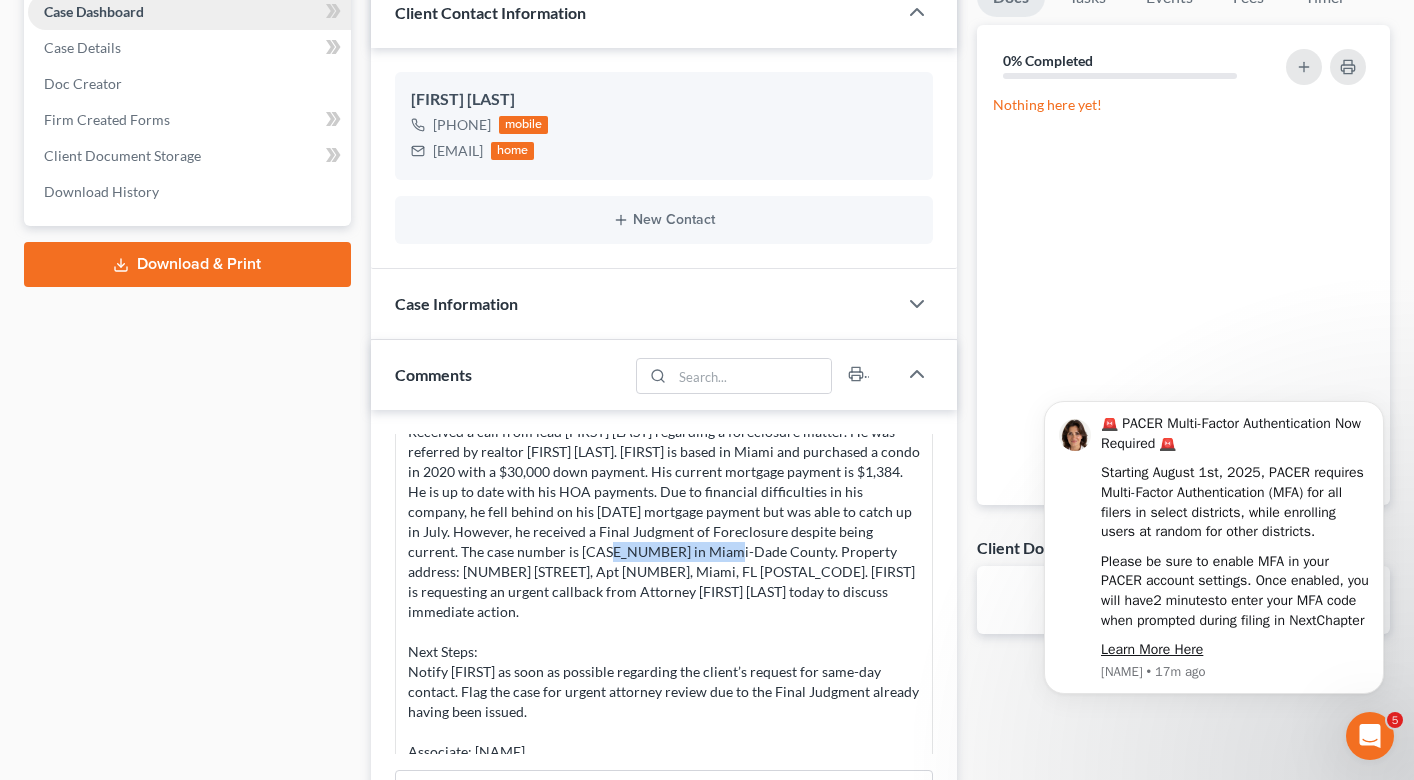 copy on "[CASE_NUMBER]" 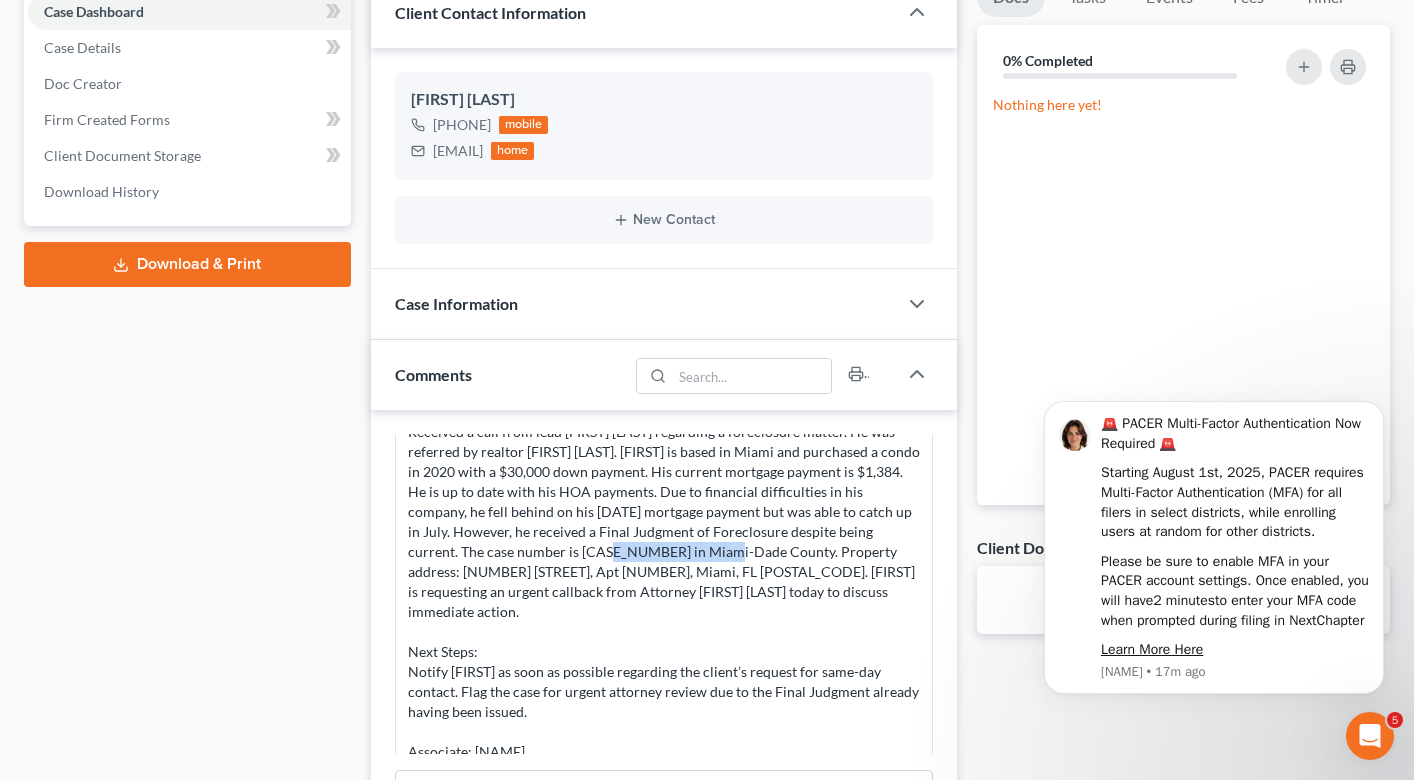 click on "Date: [DATE]
Time: [TIME] EST
Client Interaction:
Received a call from lead [FIRST] [LAST] regarding a foreclosure matter. He was referred by realtor [FIRST] [LAST]. [FIRST] is based in Miami and purchased a condo in 2020 with a $30,000 down payment. His current mortgage payment is $1,384. He is up to date with his HOA payments. Due to financial difficulties in his company, he fell behind on his [DATE] mortgage payment but was able to catch up in July. However, he received a Final Judgment of Foreclosure despite being current. The case number is [CASE_NUMBER] in Miami-Dade County. Property address: [NUMBER] [STREET], Apt [NUMBER], Miami, FL [POSTAL_CODE]. [FIRST] is requesting an urgent callback from Attorney [FIRST] [LAST] today to discuss immediate action.
Next Steps:
Notify [FIRST] as soon as possible regarding the client’s request for same-day contact. Flag the case for urgent attorney review due to the Final Judgment already having been issued.
Associate: [NAME]" at bounding box center [664, 542] 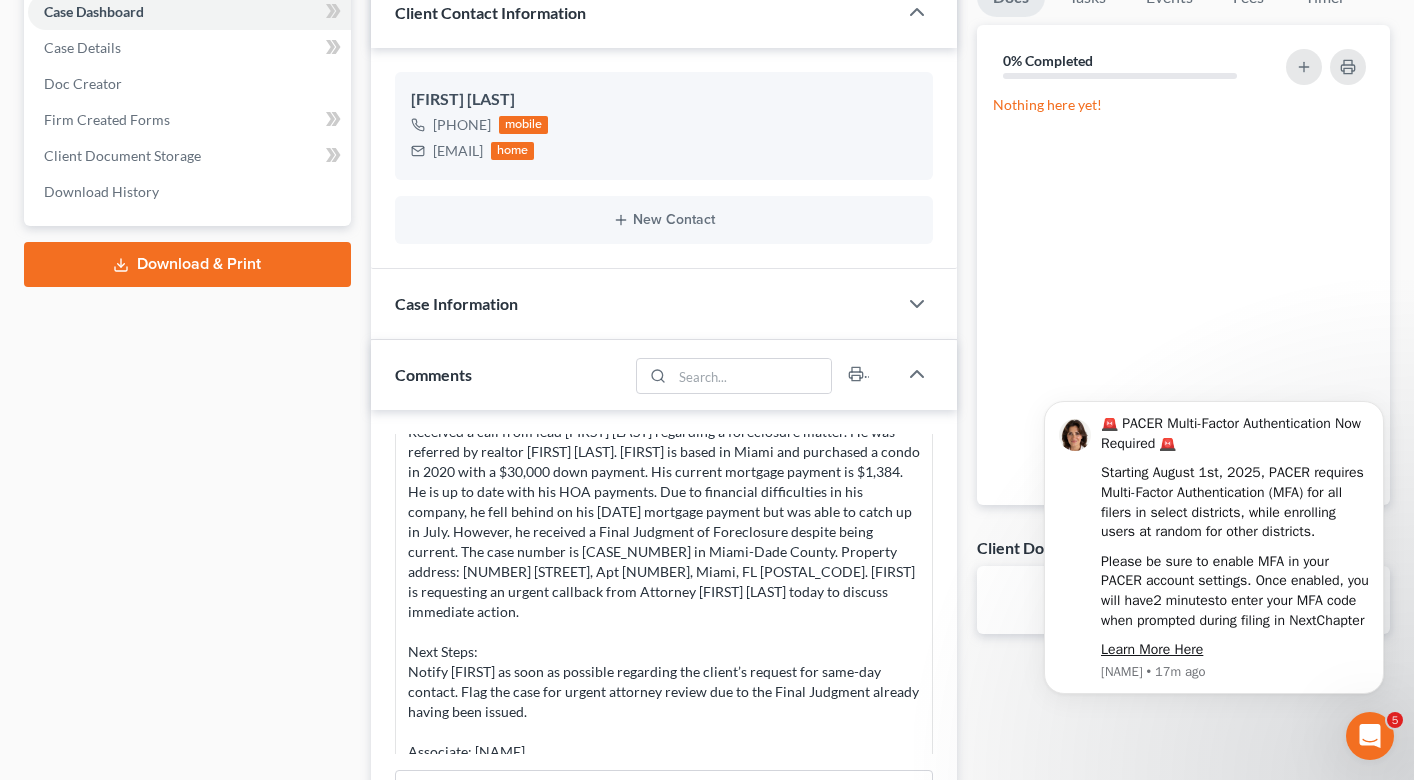 drag, startPoint x: 504, startPoint y: 553, endPoint x: 557, endPoint y: 555, distance: 53.037724 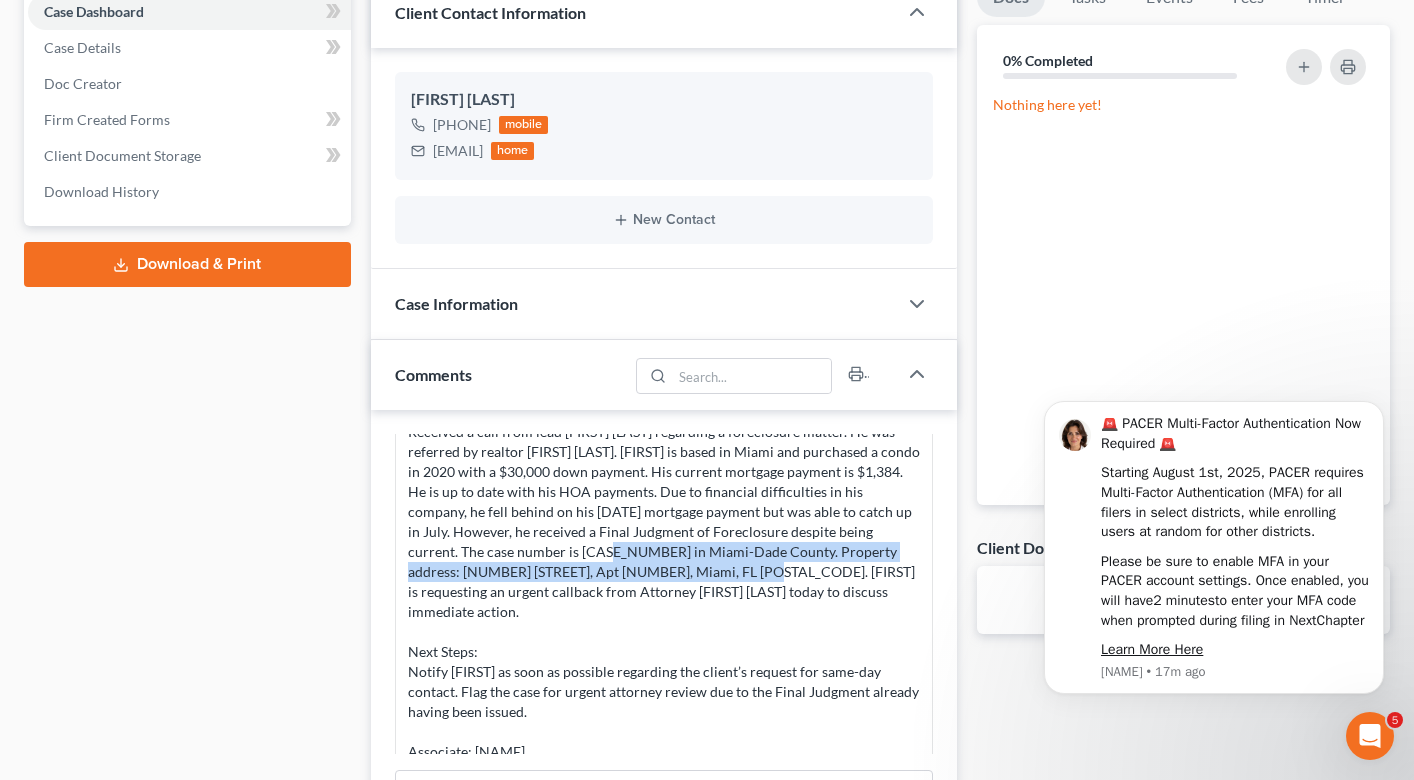 drag, startPoint x: 502, startPoint y: 551, endPoint x: 628, endPoint y: 569, distance: 127.27922 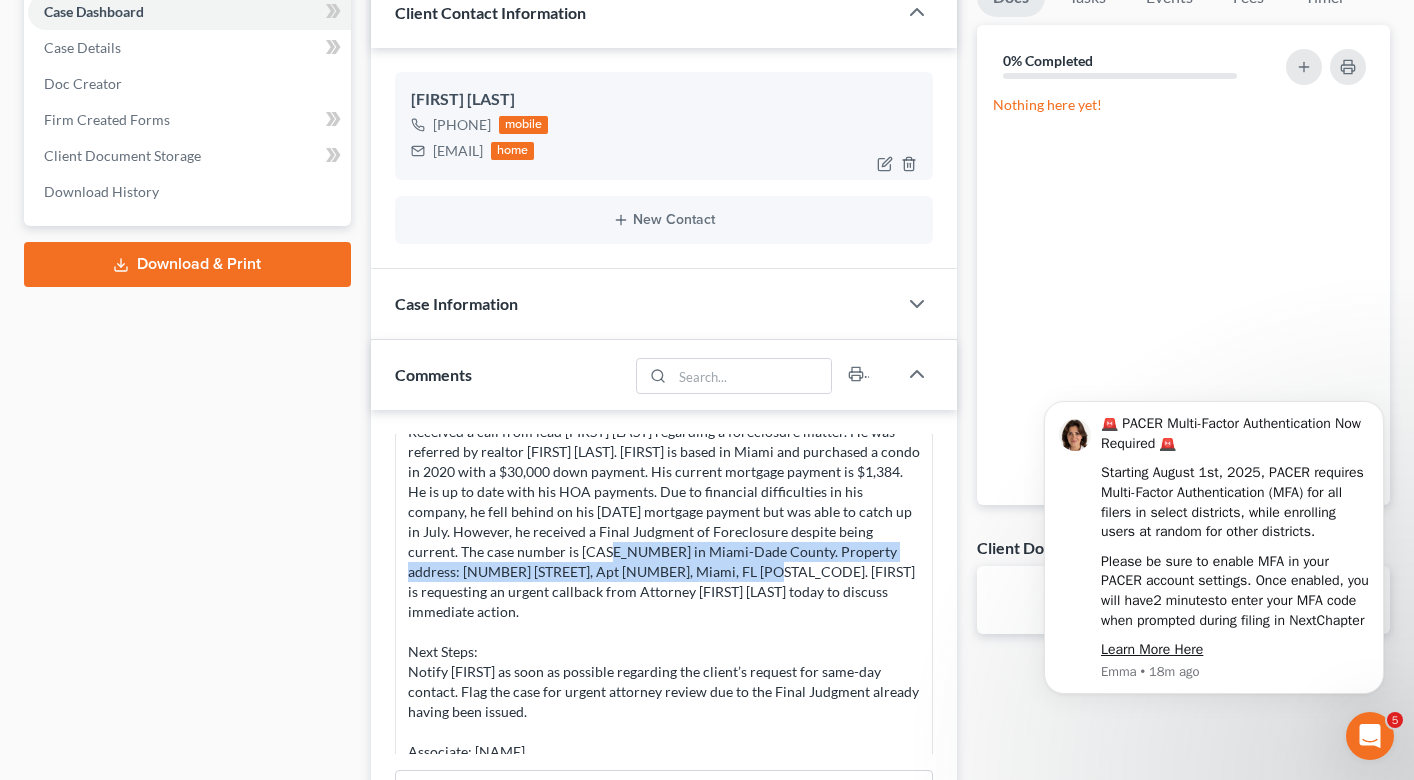 copy on "2025-005525-CA-01 in Miami-Dade County. Property address: 234 NW 3 St, Apt 1701, Miami, FL 33132" 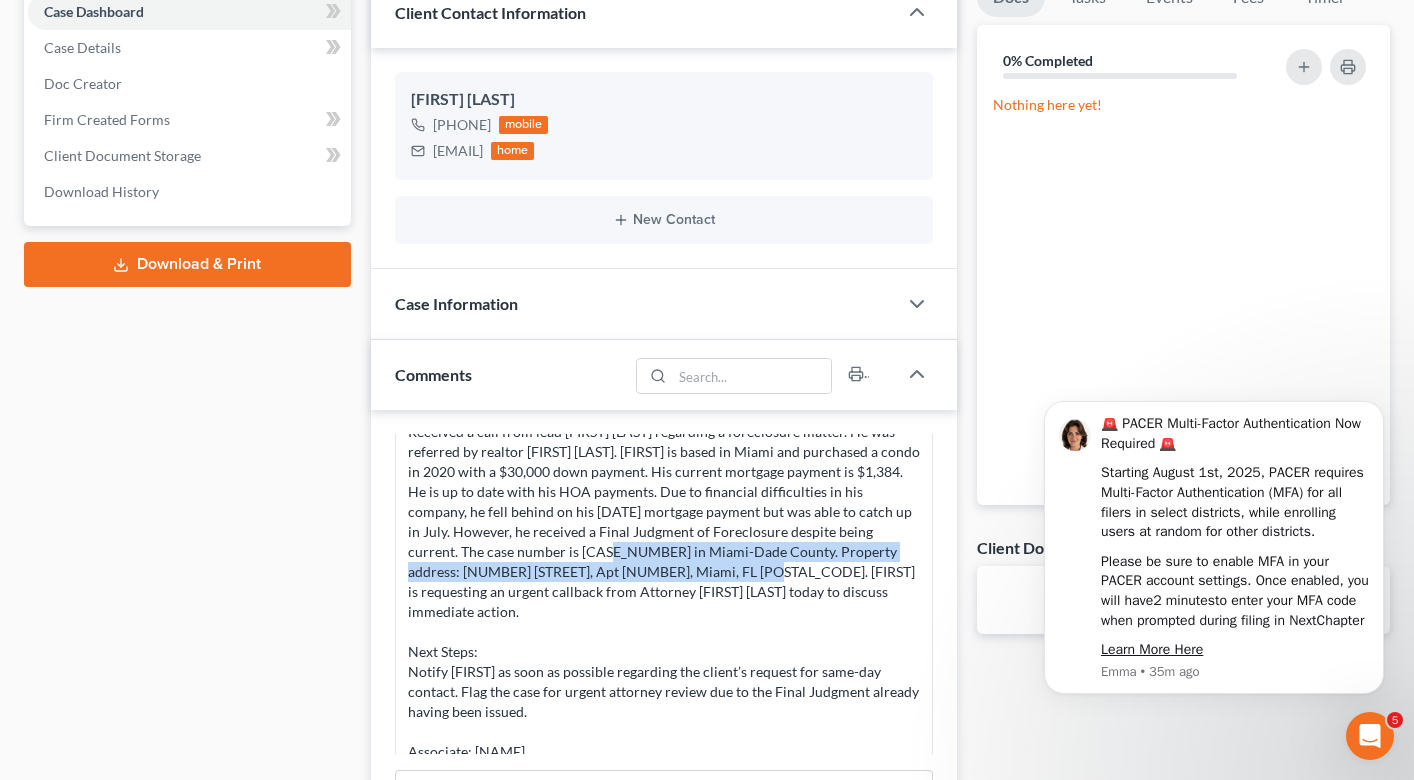 scroll, scrollTop: 574, scrollLeft: 0, axis: vertical 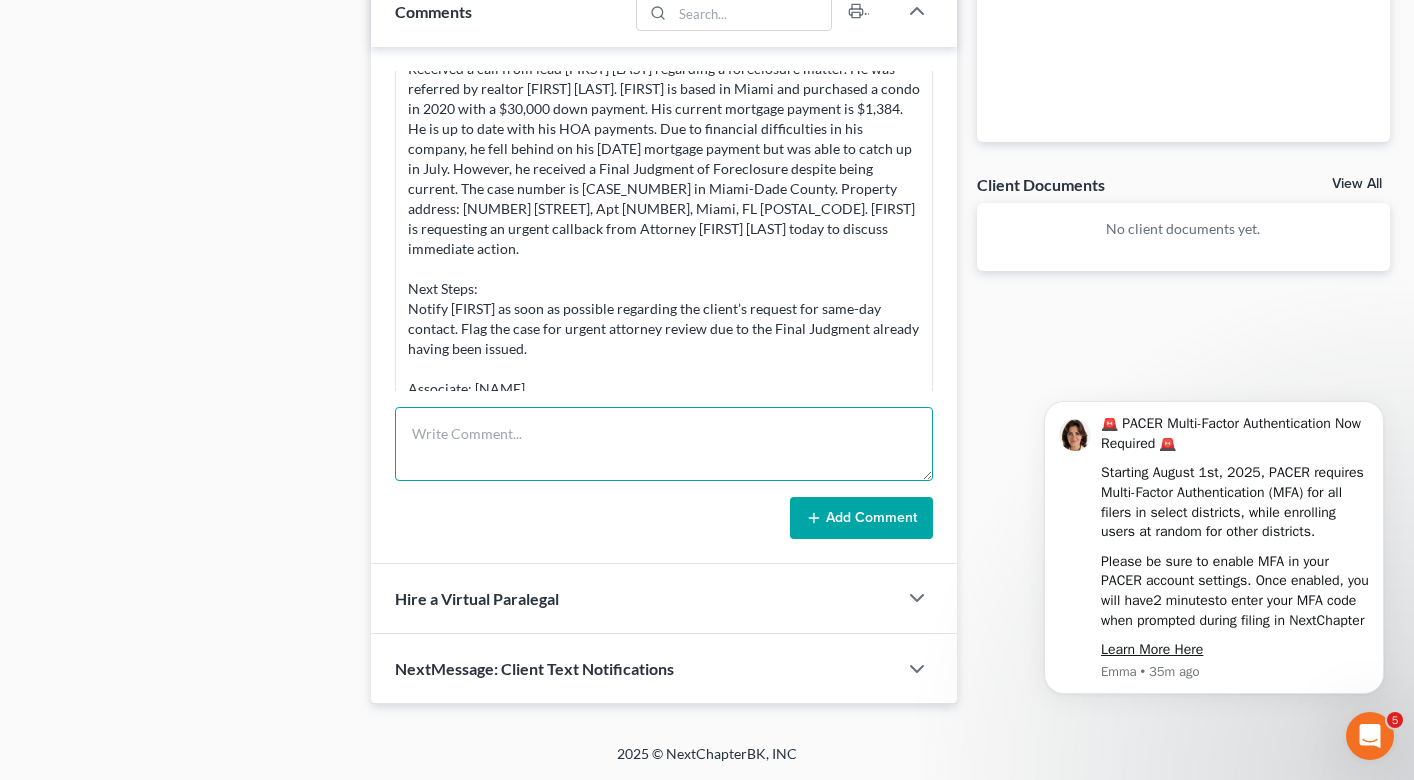 click at bounding box center (664, 444) 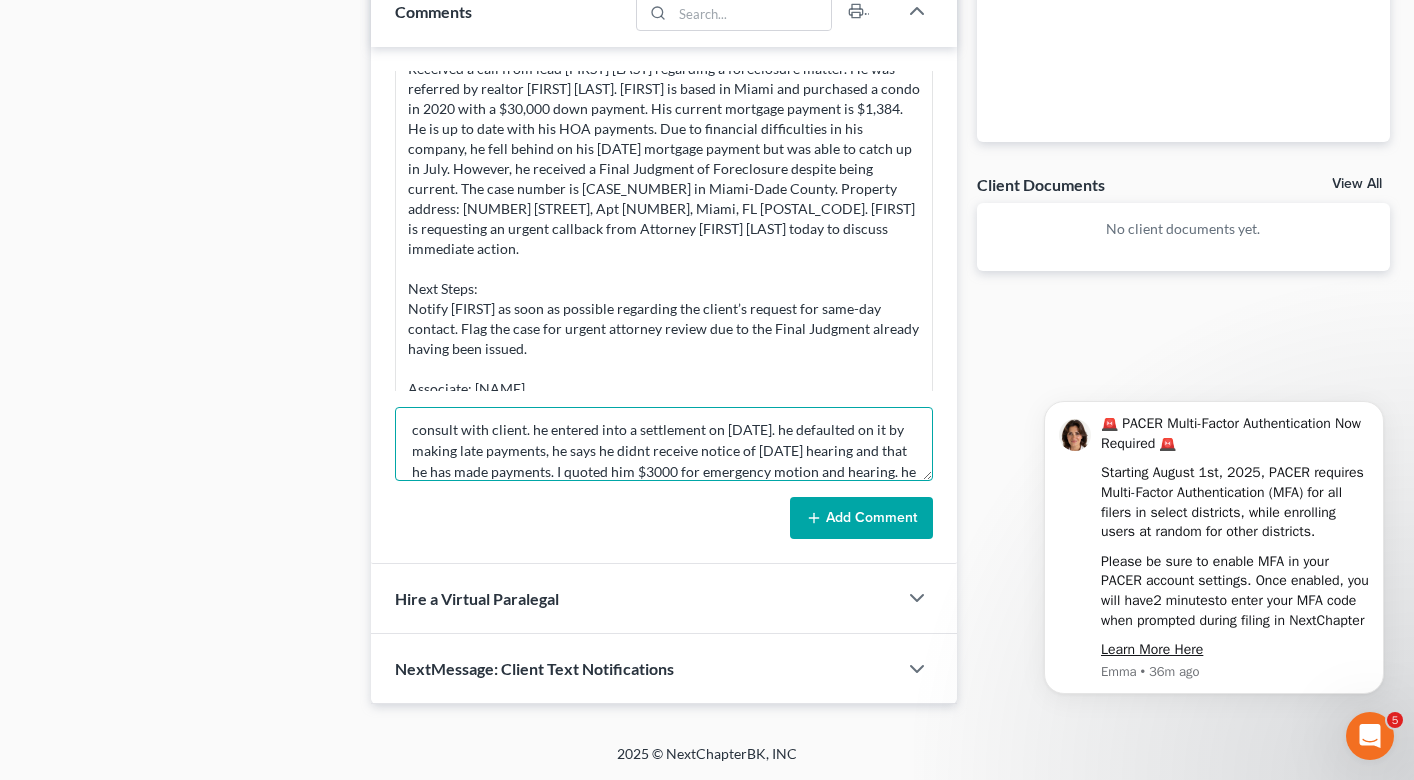 scroll, scrollTop: 25, scrollLeft: 0, axis: vertical 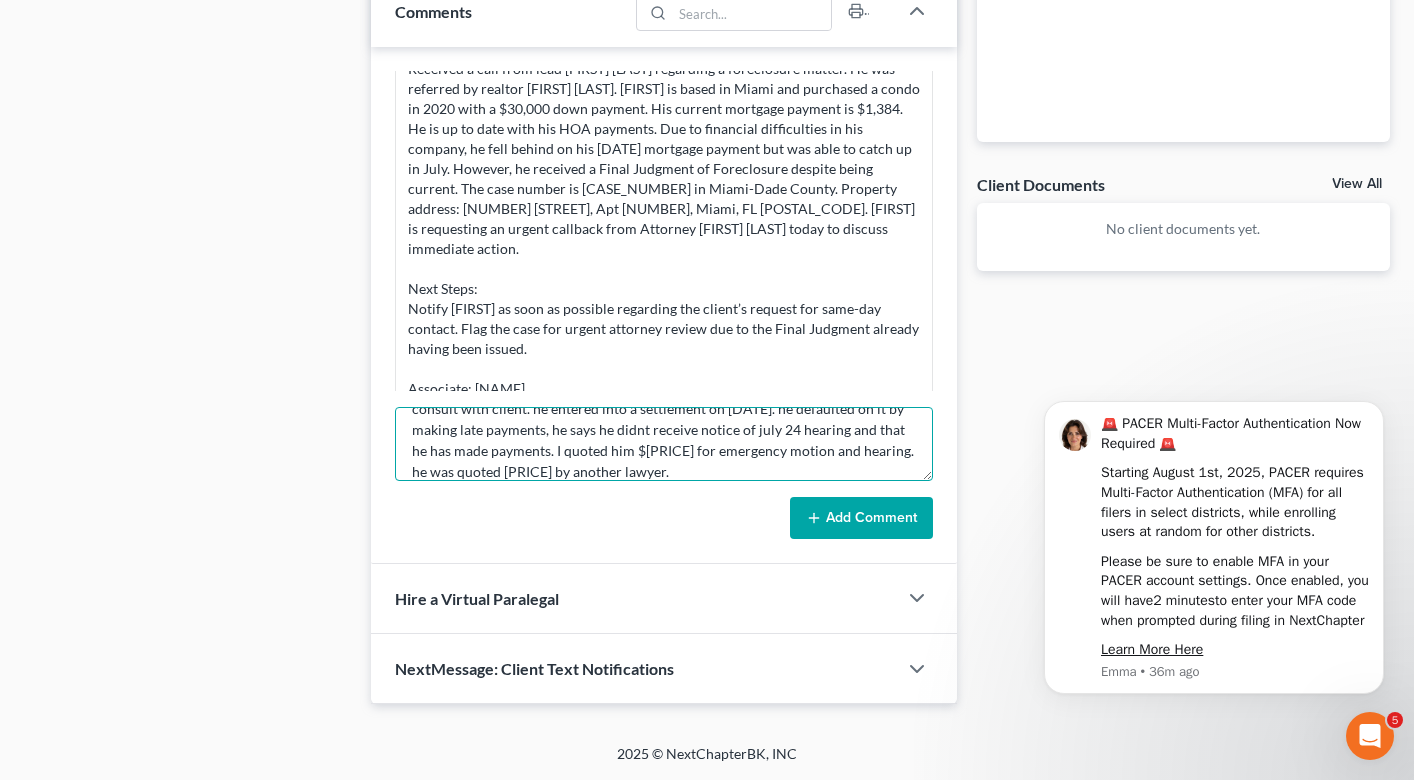 type on "consult with client. he entered into a settlement on [DATE]. he defaulted on it by making late payments, he says he didnt receive notice of july 24 hearing and that he has made payments. I quoted him $[PRICE] for emergency motion and hearing. he was quoted [PRICE] by another lawyer." 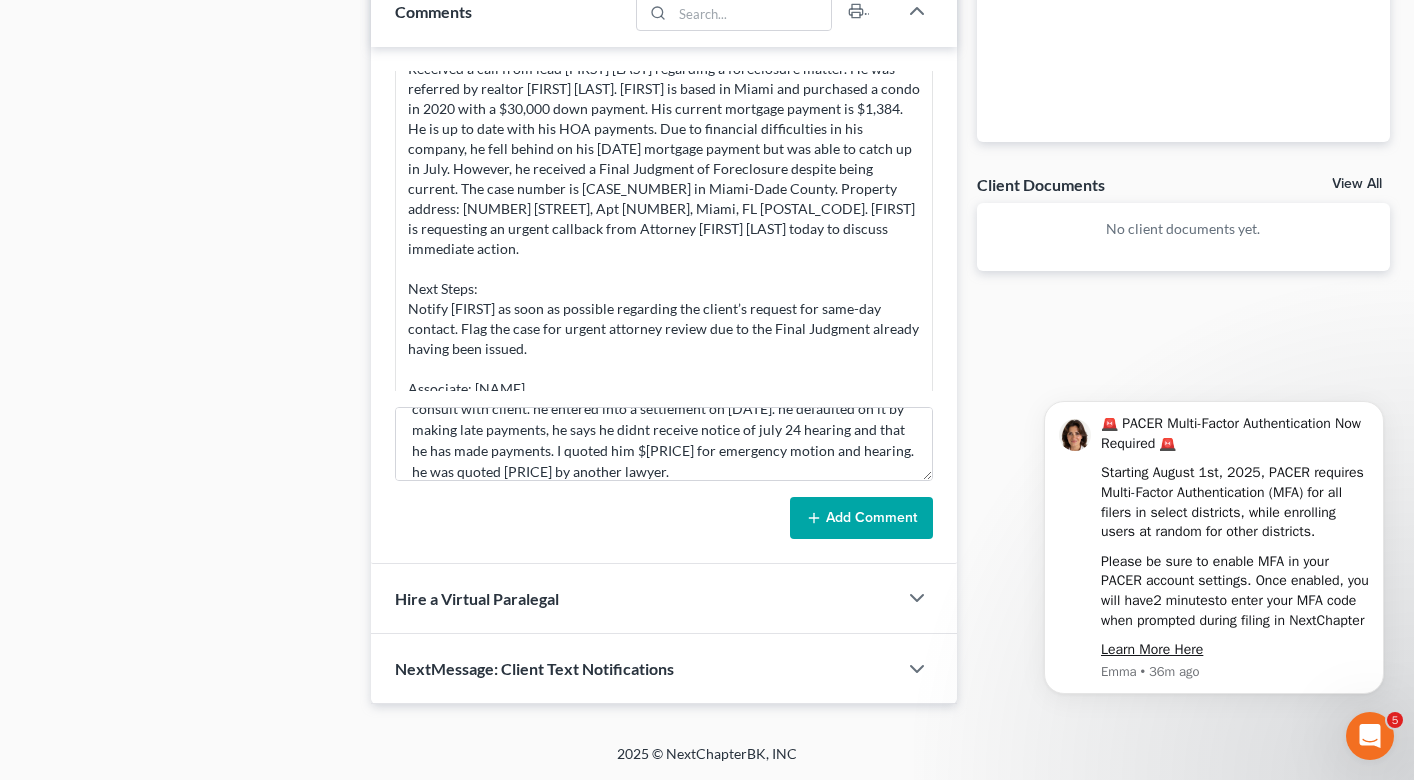 click on "Add Comment" at bounding box center [861, 518] 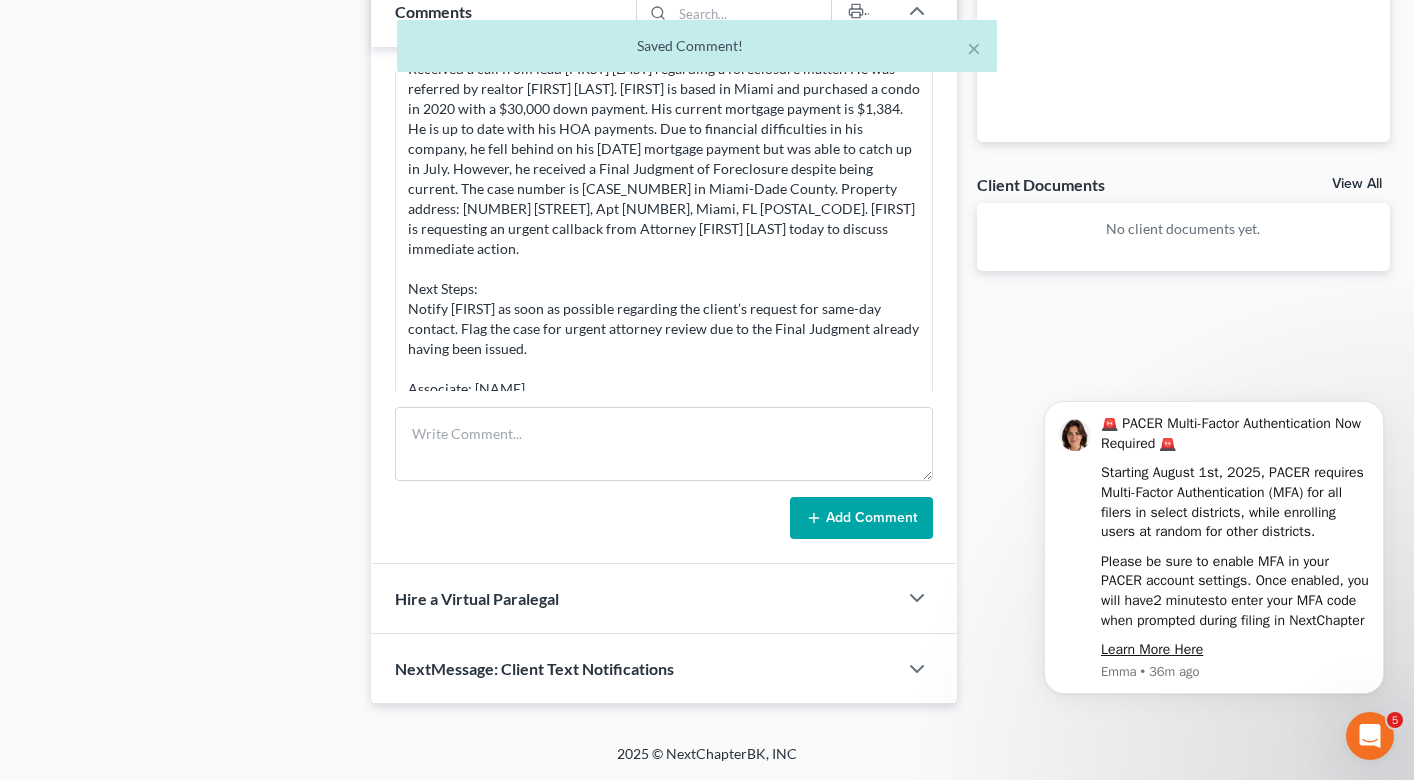 scroll, scrollTop: 0, scrollLeft: 0, axis: both 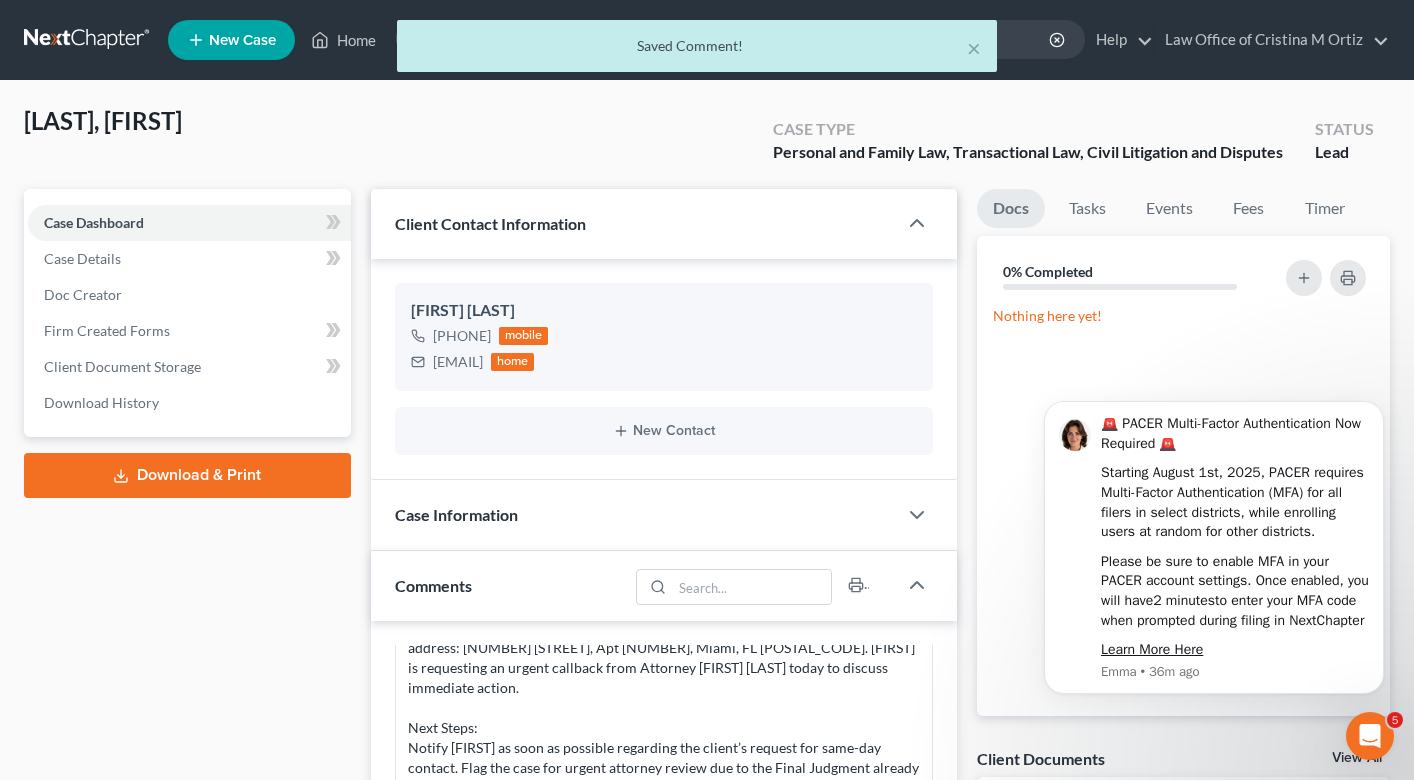 click on "×                     Saved Comment!" at bounding box center [697, 51] 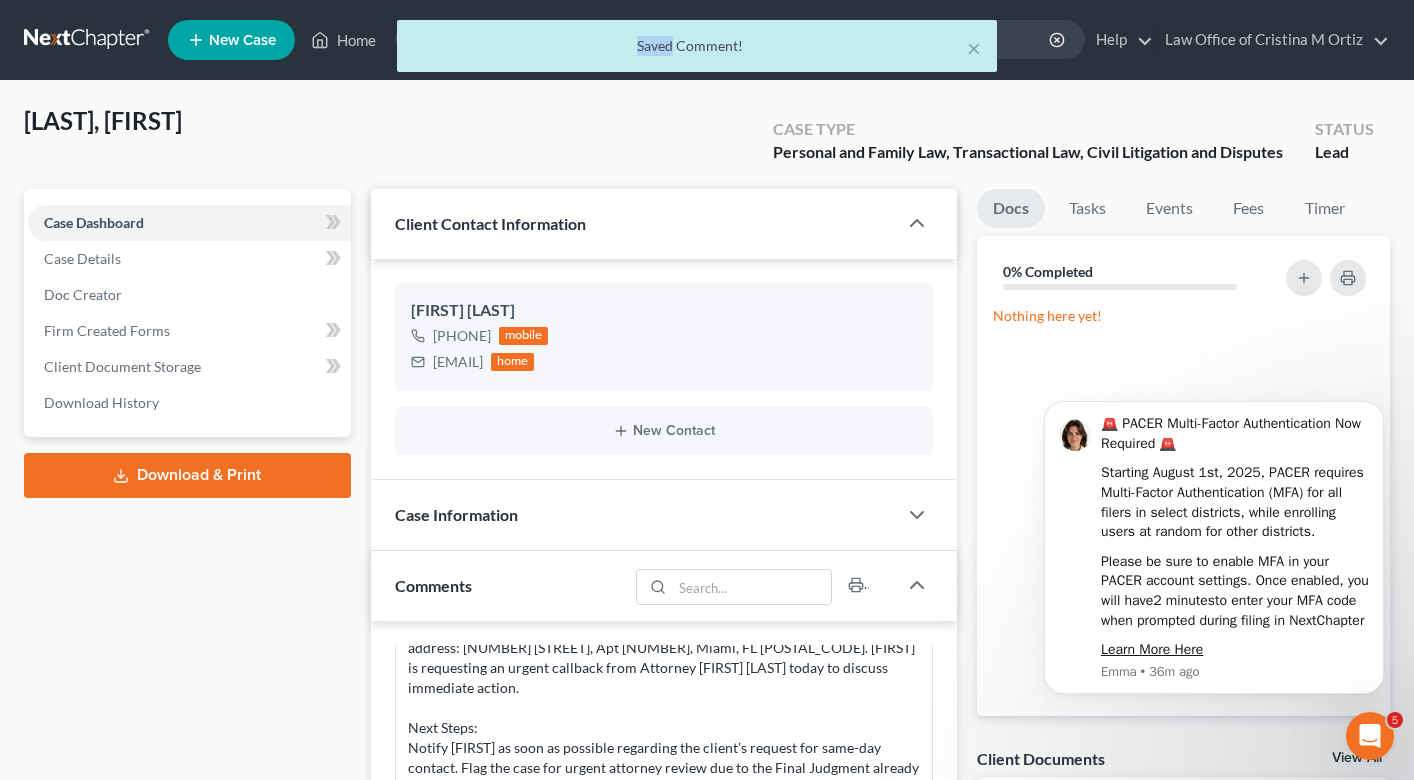 click on "×                     Saved Comment!" at bounding box center [697, 51] 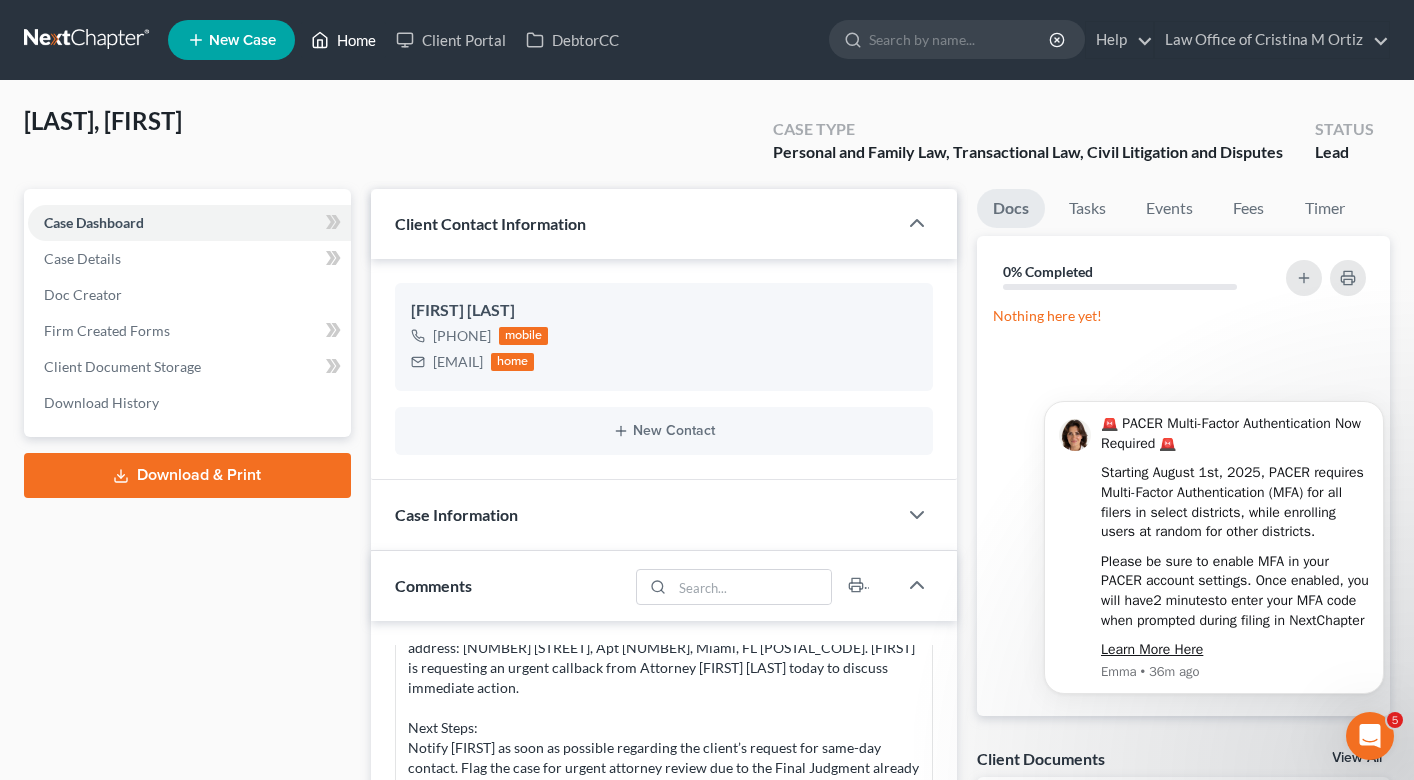 click on "Home" at bounding box center [343, 40] 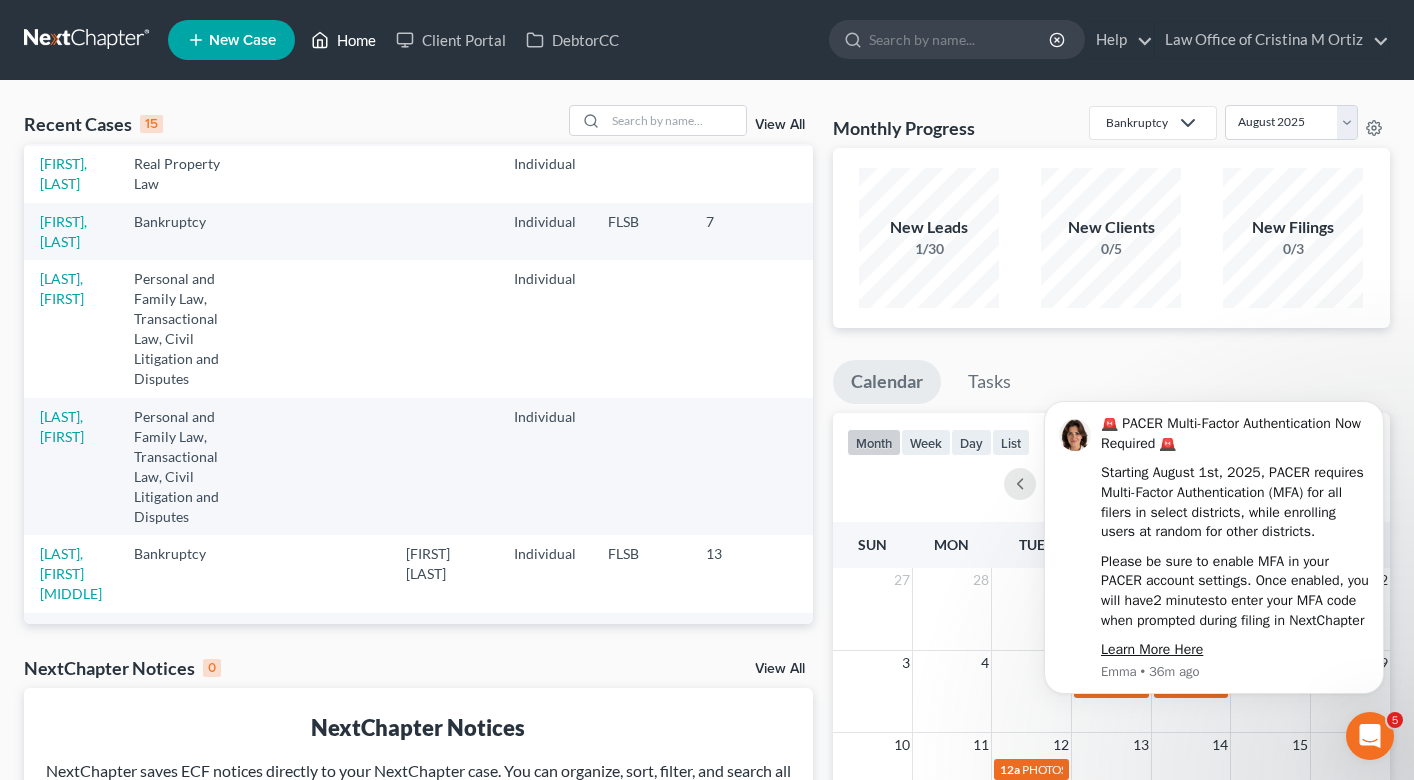 scroll, scrollTop: 614, scrollLeft: 0, axis: vertical 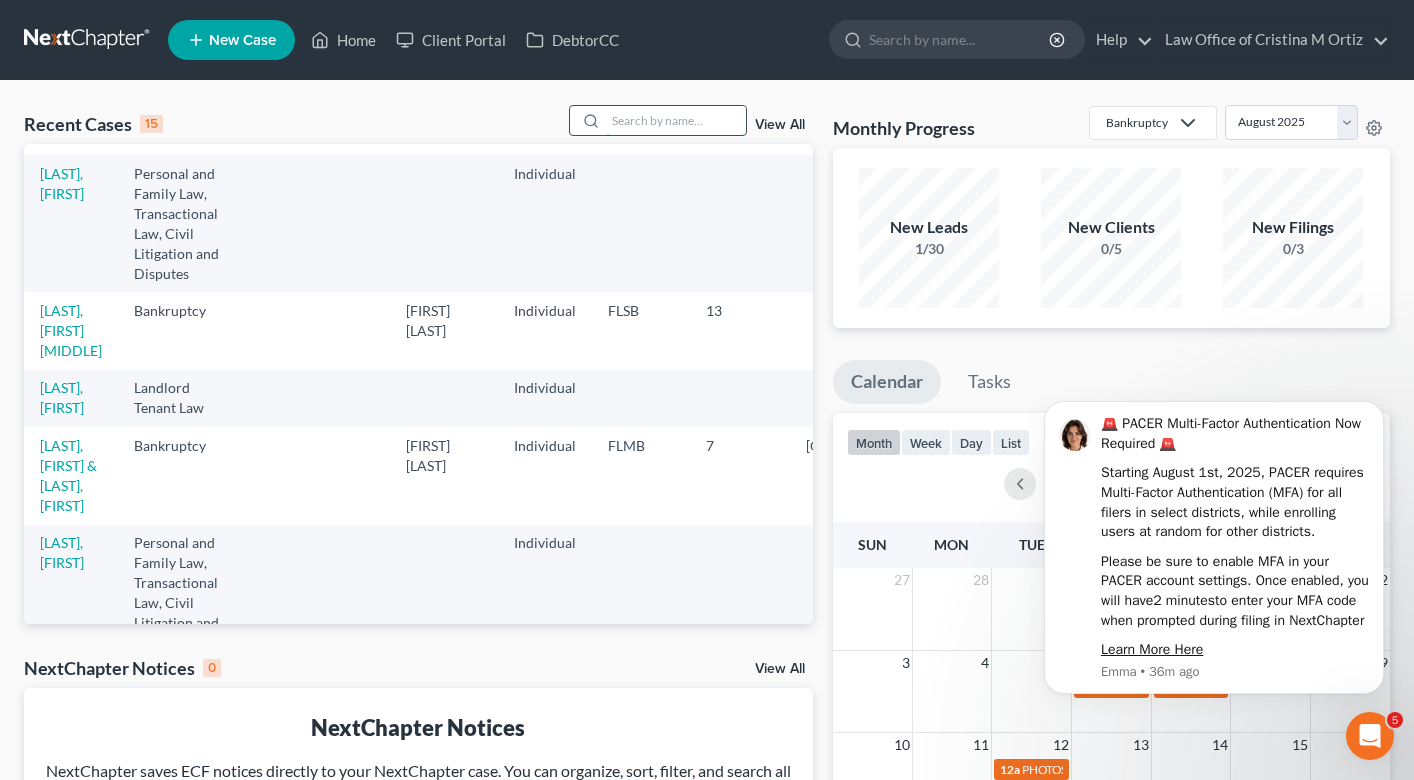 click at bounding box center [676, 120] 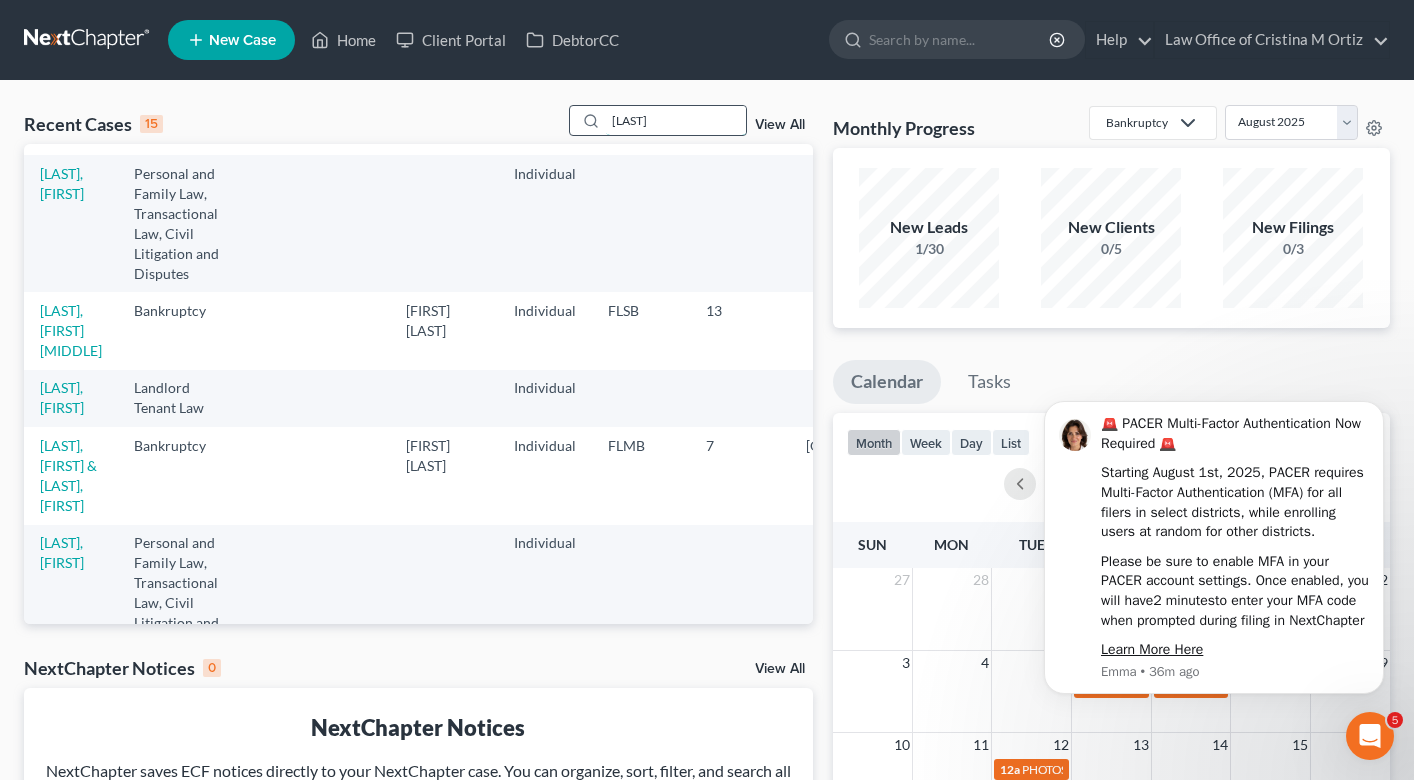 scroll, scrollTop: 0, scrollLeft: 0, axis: both 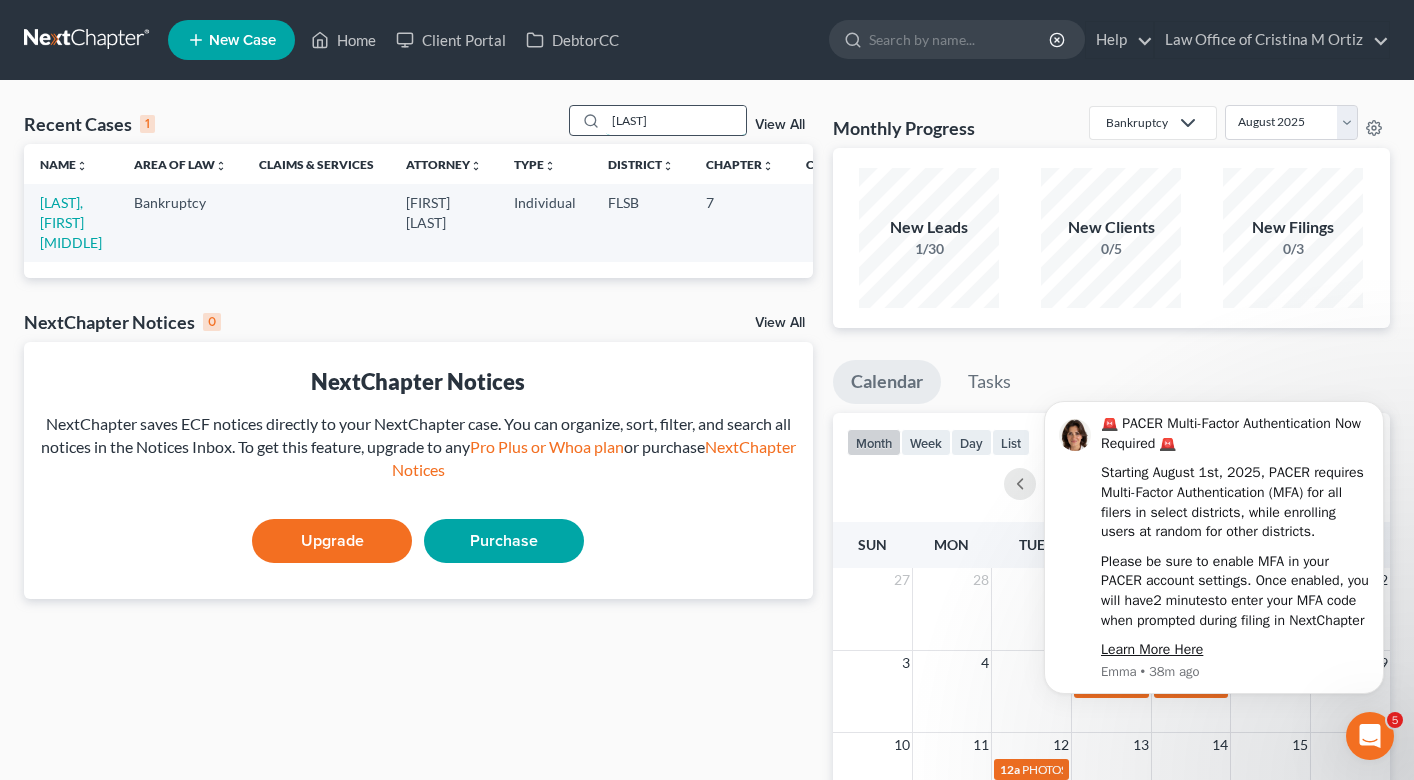 drag, startPoint x: 663, startPoint y: 122, endPoint x: 576, endPoint y: 119, distance: 87.05171 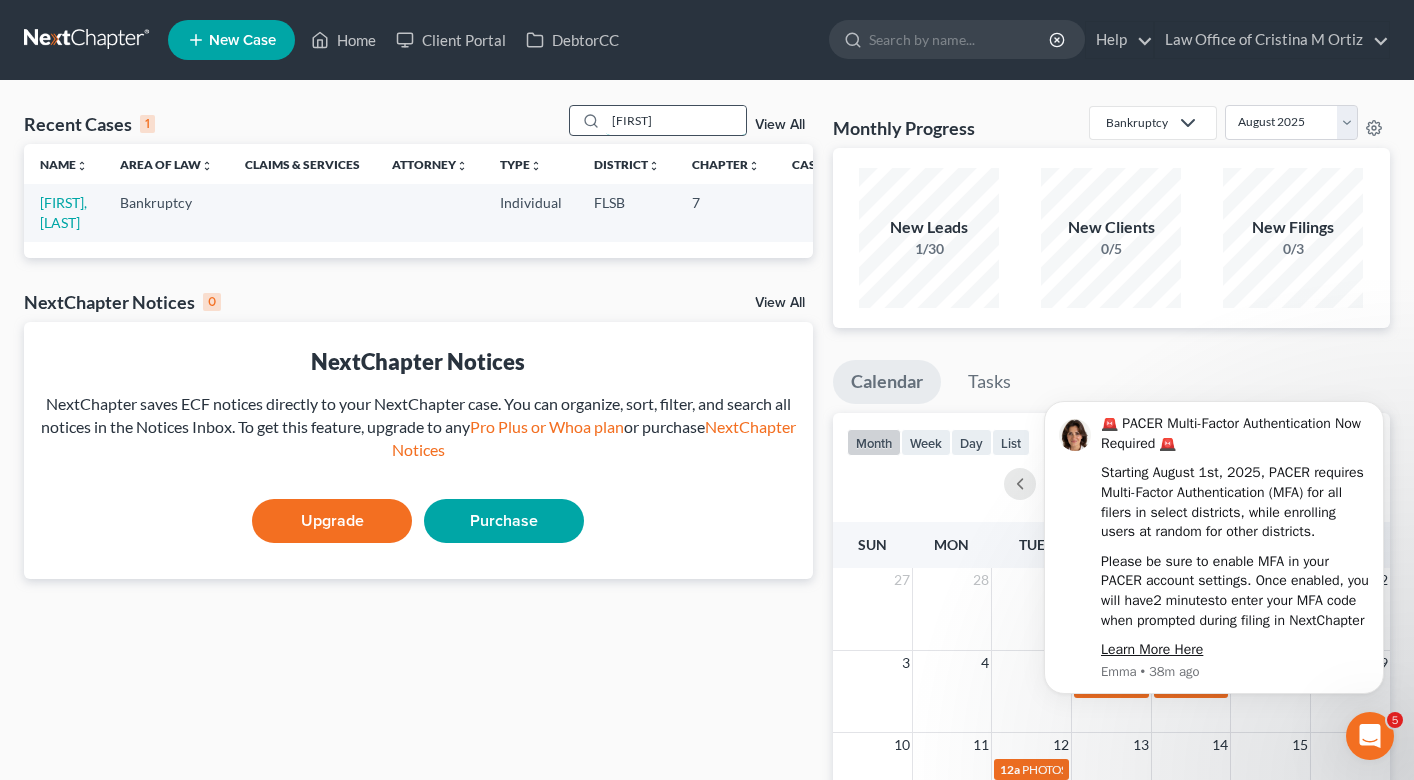 type on "[FIRST]" 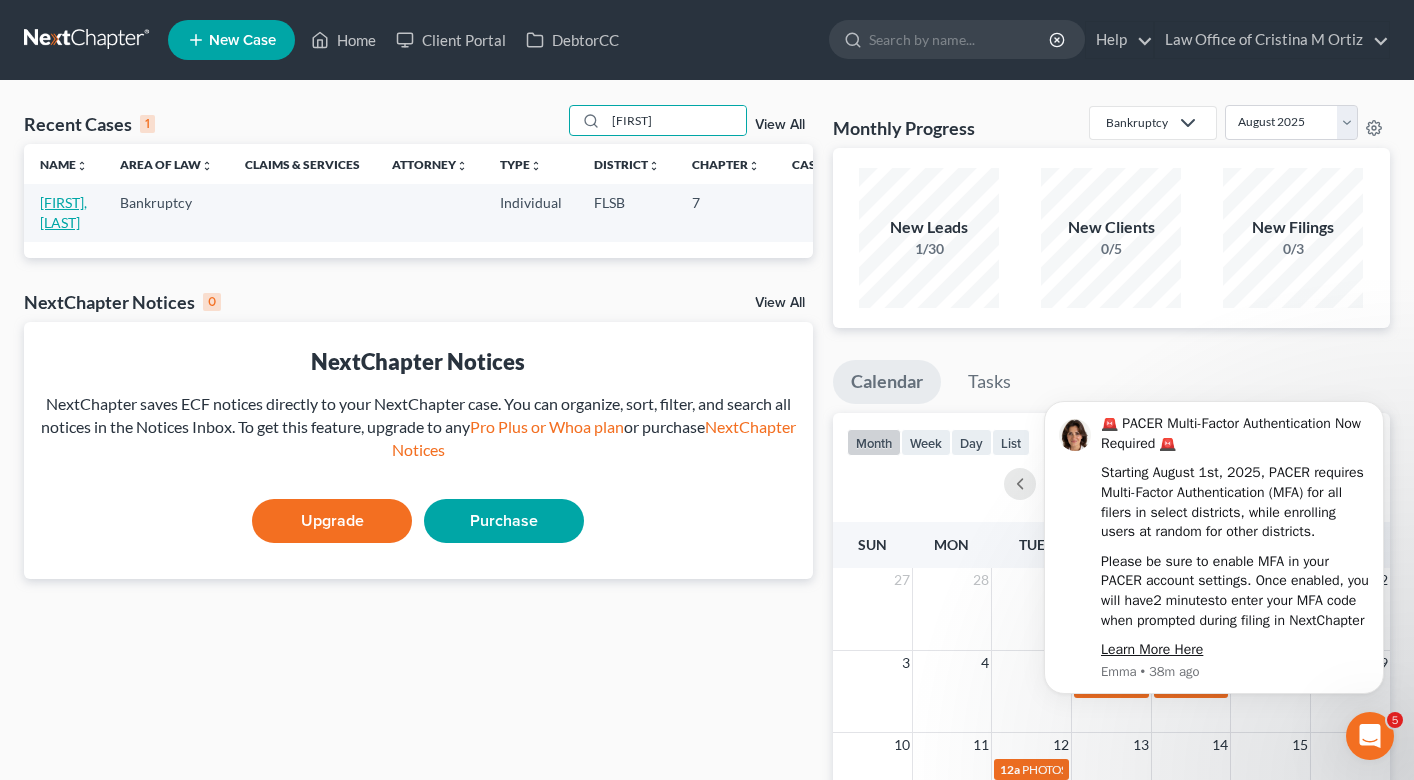 click on "[FIRST], [LAST]" at bounding box center (63, 212) 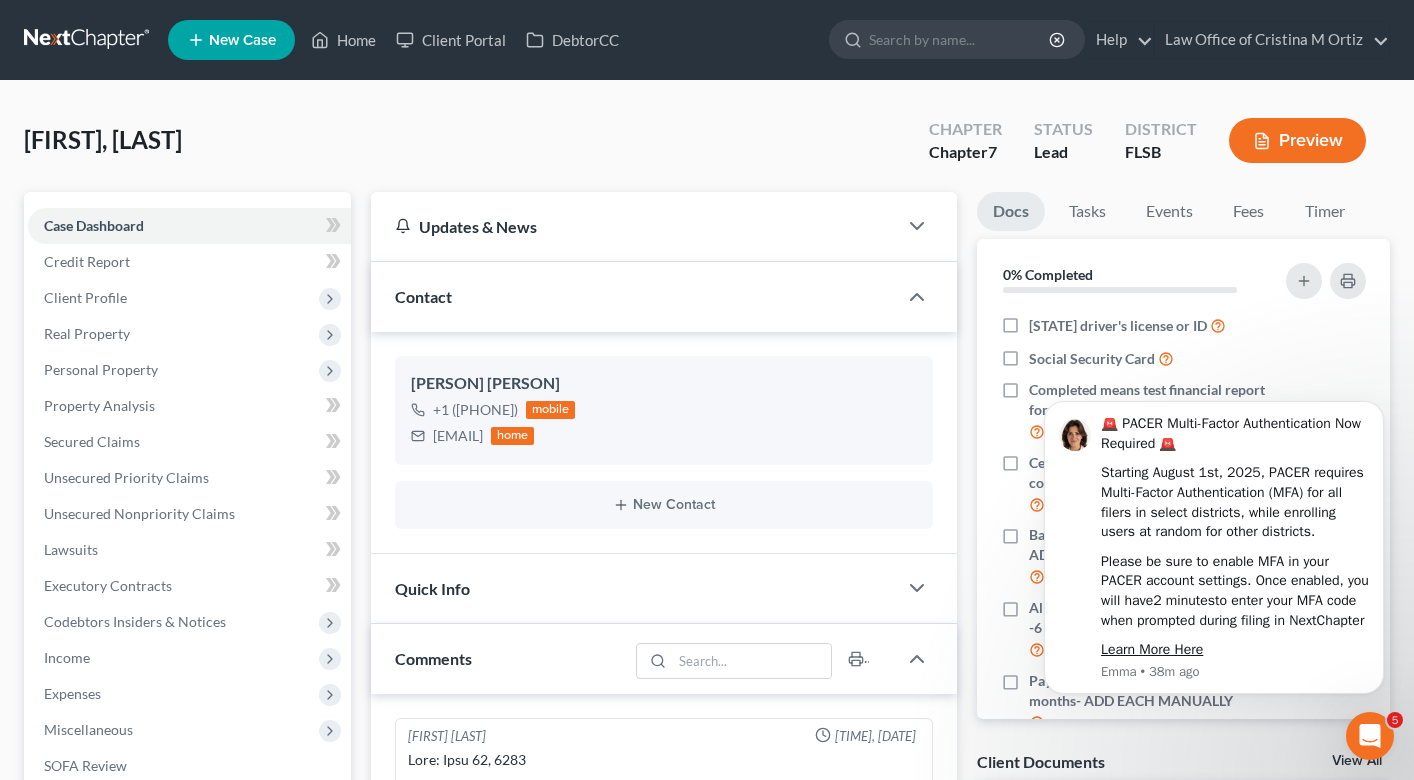 scroll, scrollTop: 970, scrollLeft: 0, axis: vertical 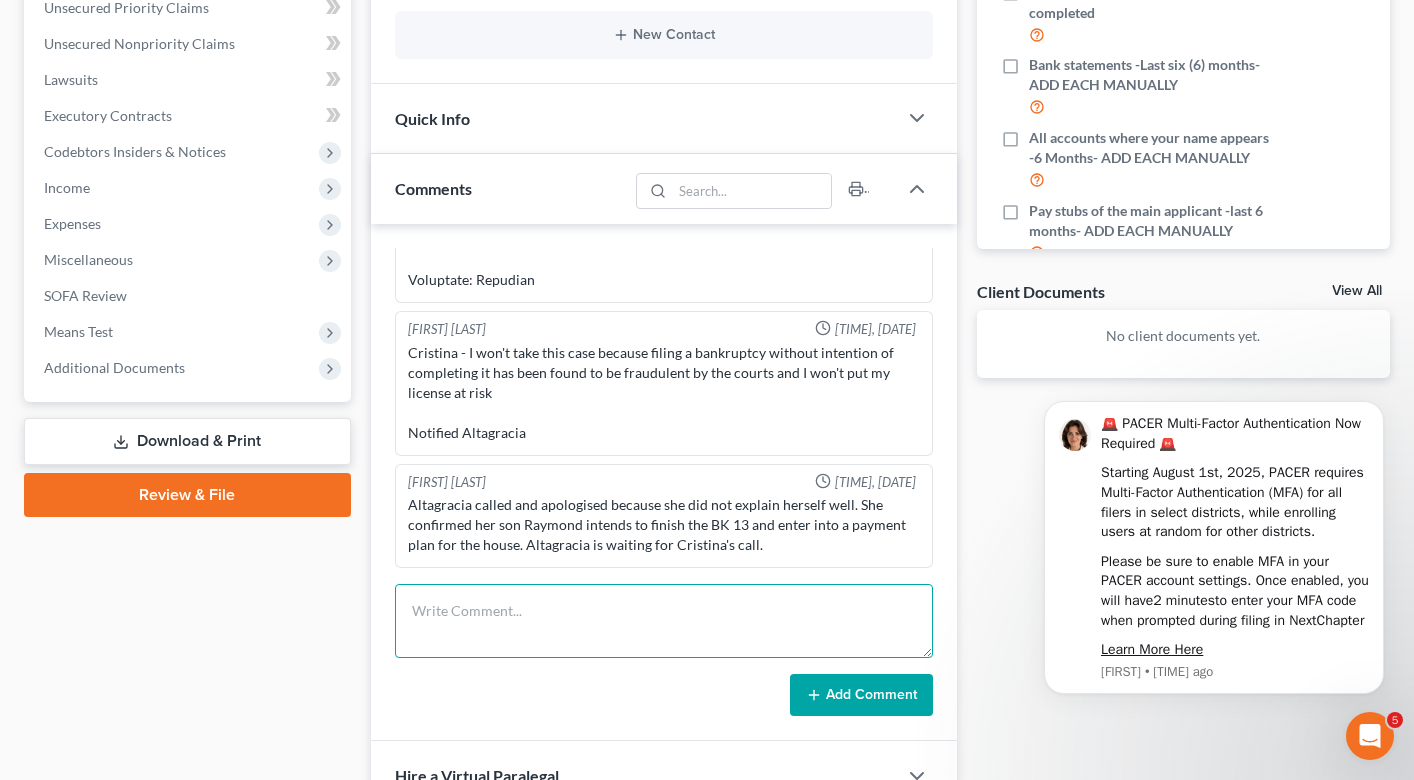 click at bounding box center [664, 621] 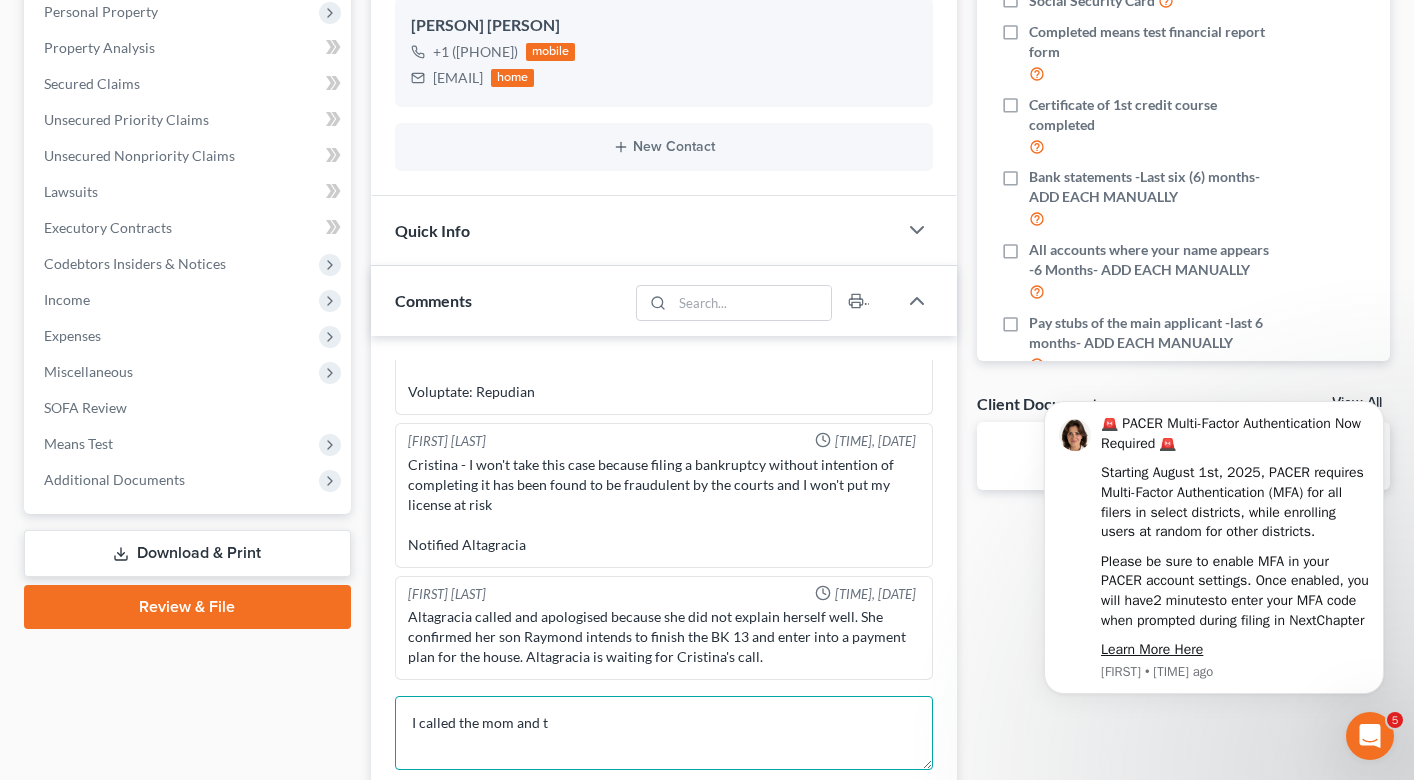 scroll, scrollTop: 400, scrollLeft: 0, axis: vertical 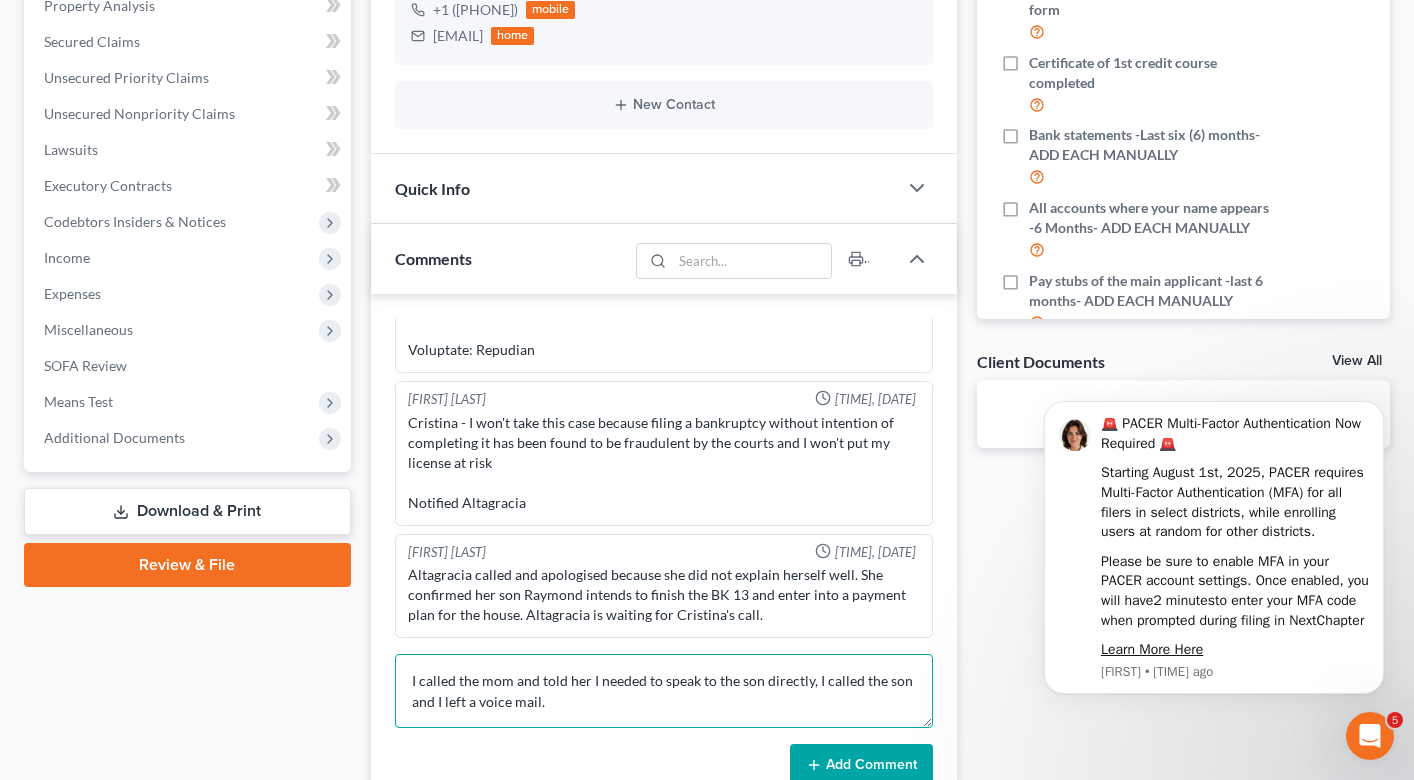 type on "I called the mom and told her I needed to speak to the son directly, I called the son and I left a voice mail." 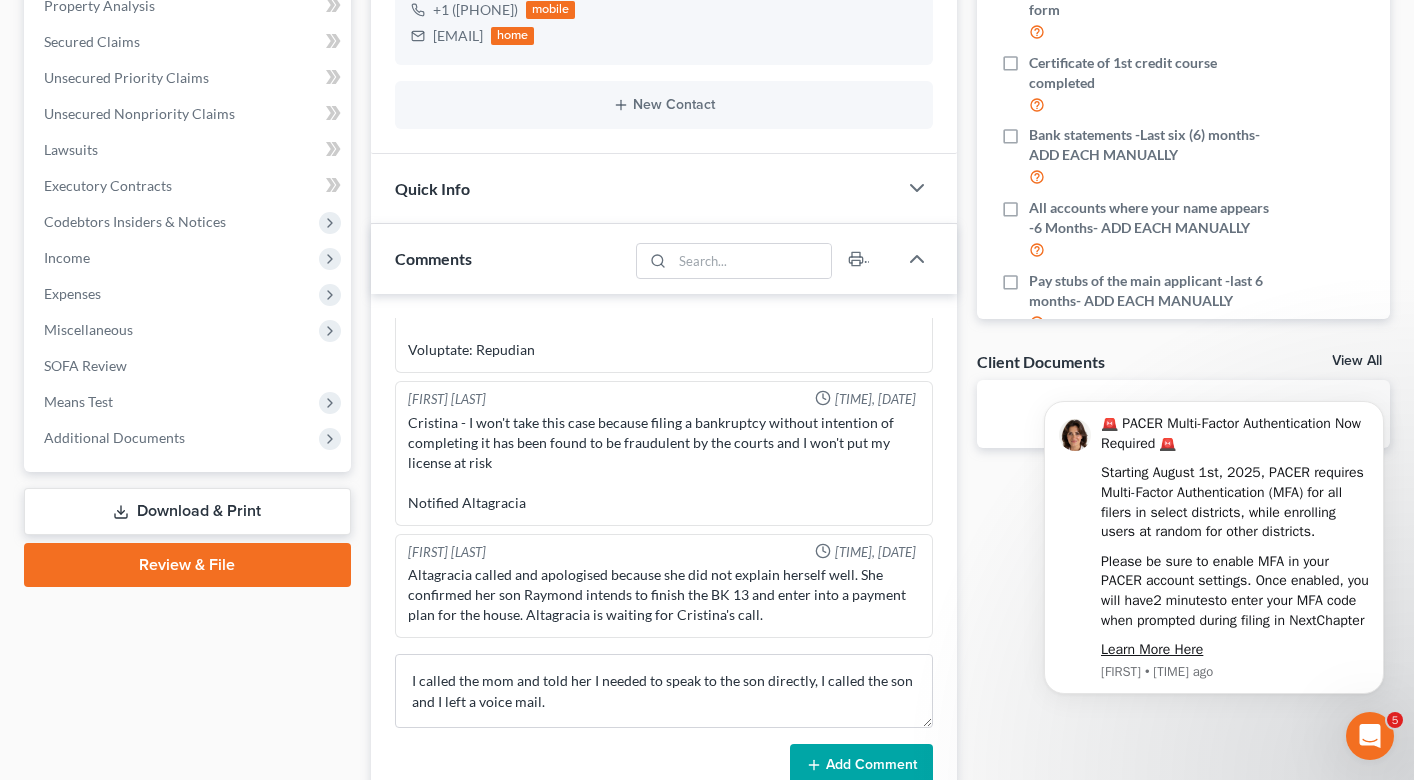 click on "Add Comment" at bounding box center (861, 765) 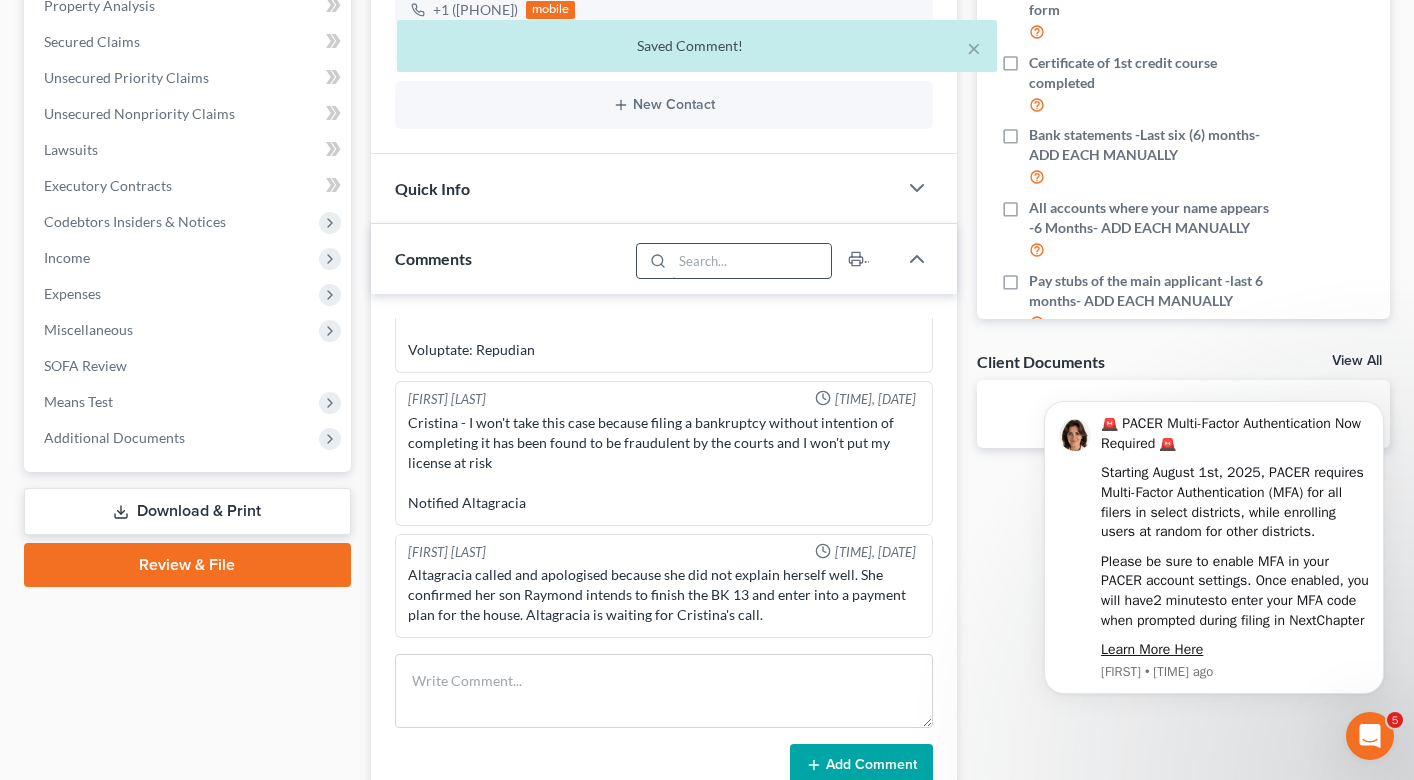 scroll, scrollTop: 0, scrollLeft: 0, axis: both 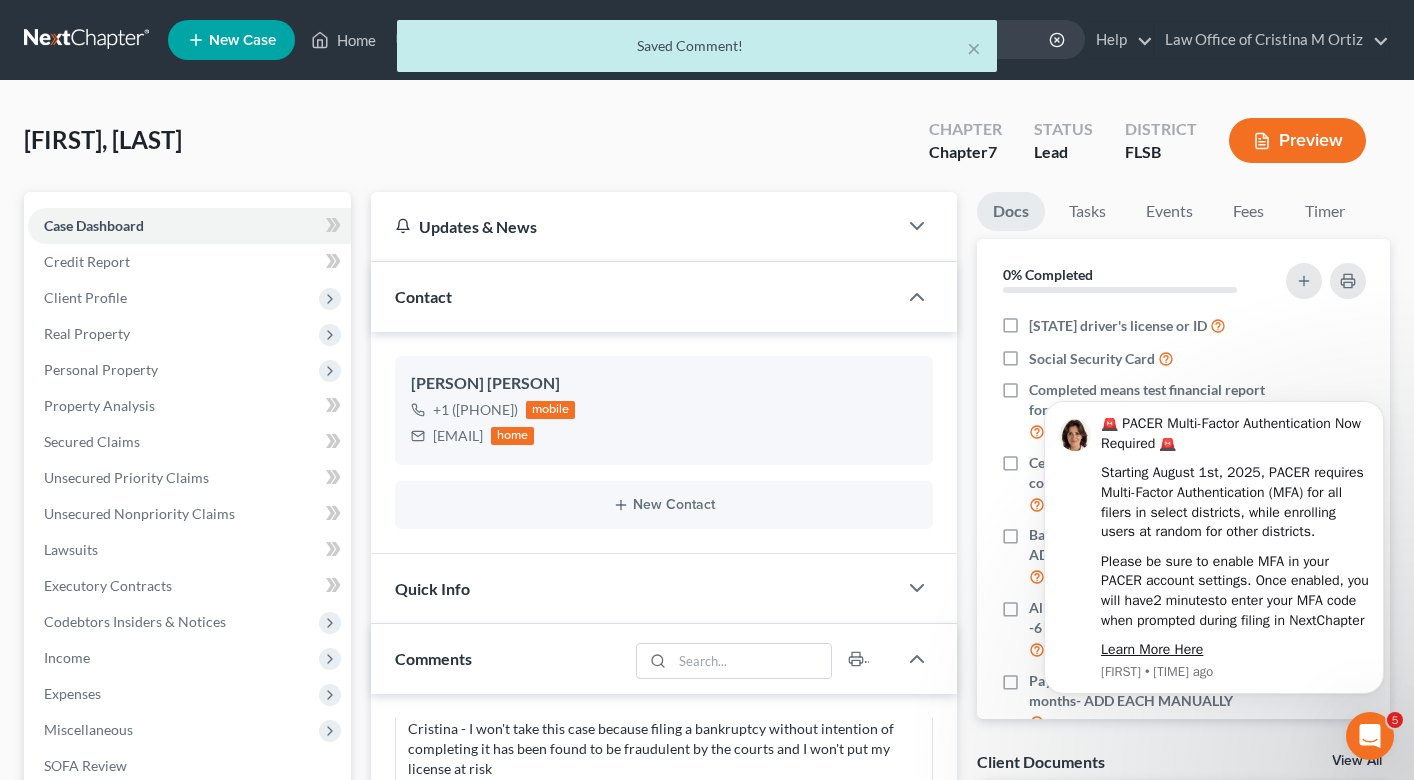 click on "×                     Saved Comment!" at bounding box center [697, 51] 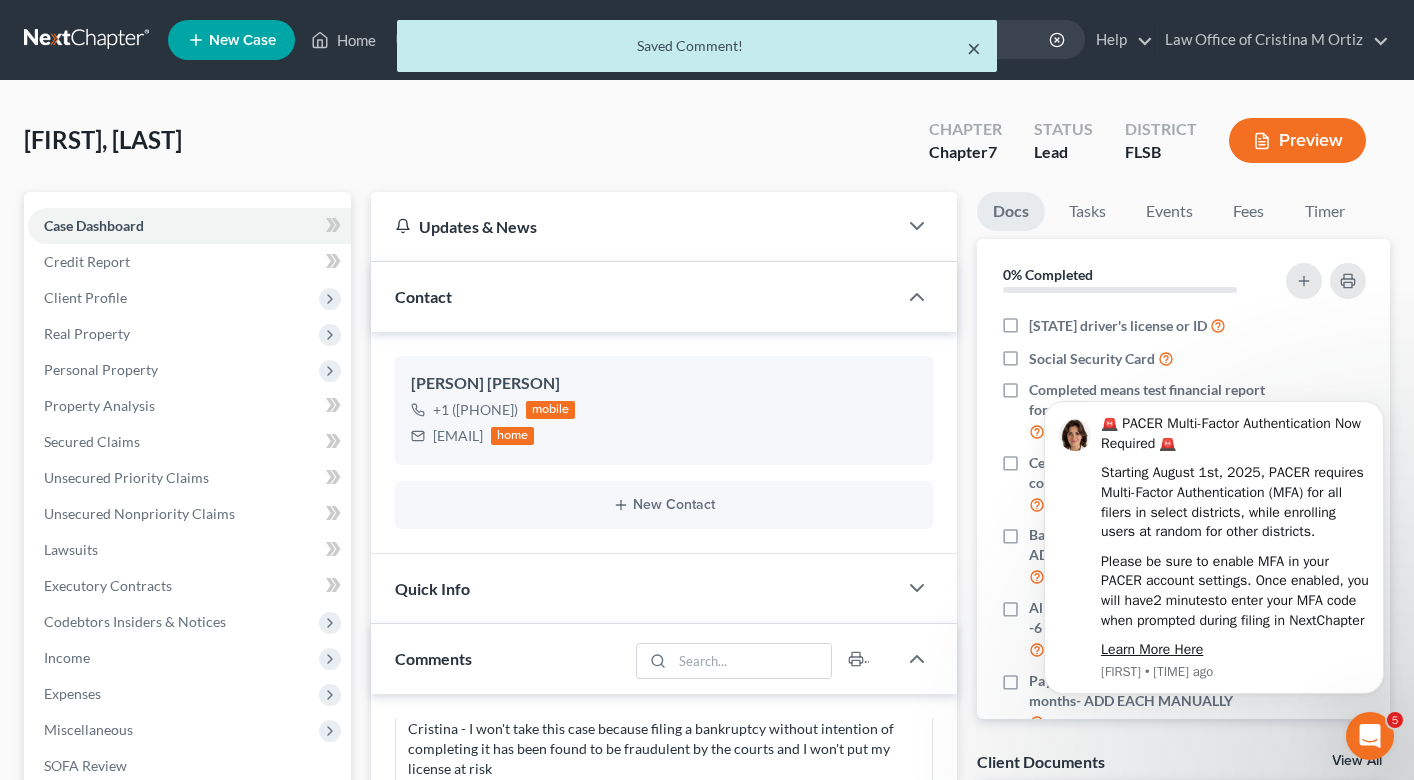 click on "×" at bounding box center [974, 48] 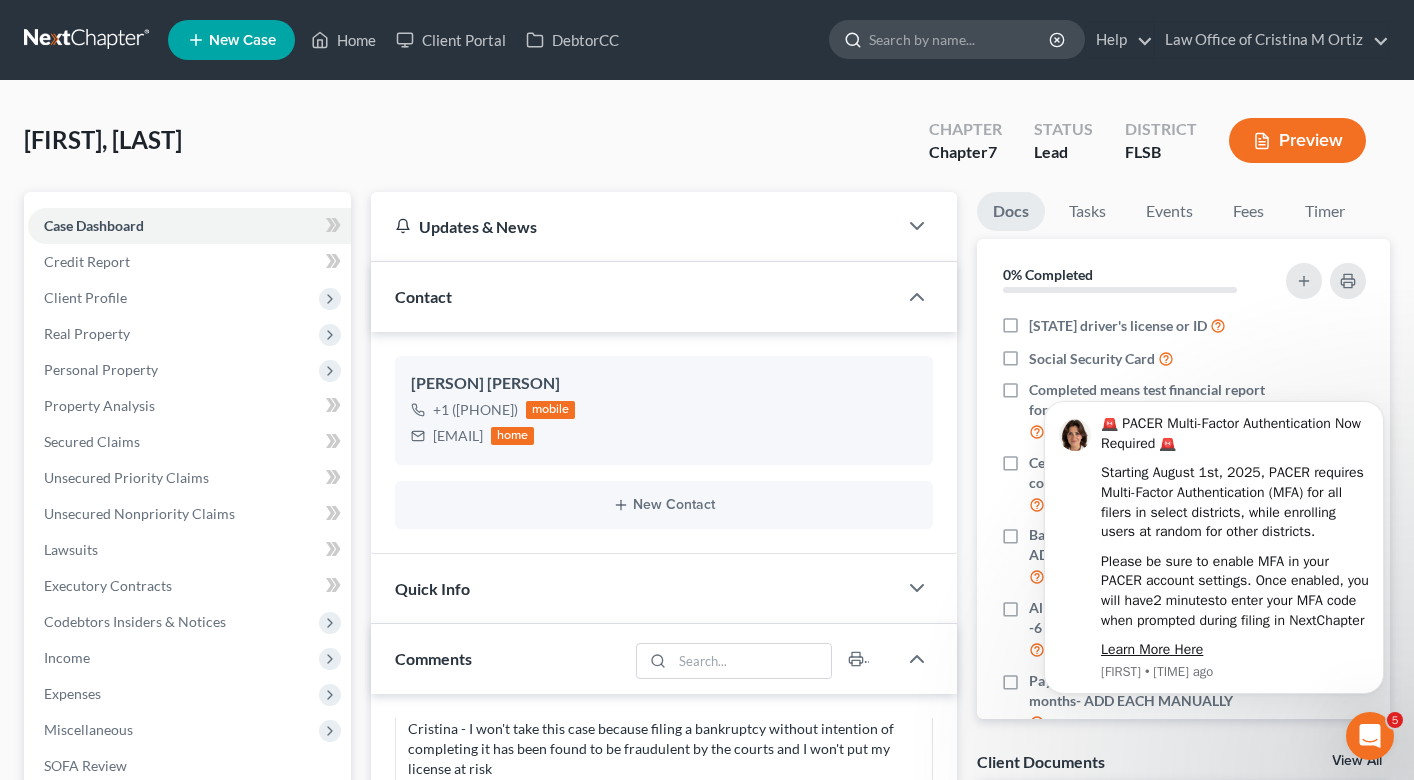 click at bounding box center (960, 39) 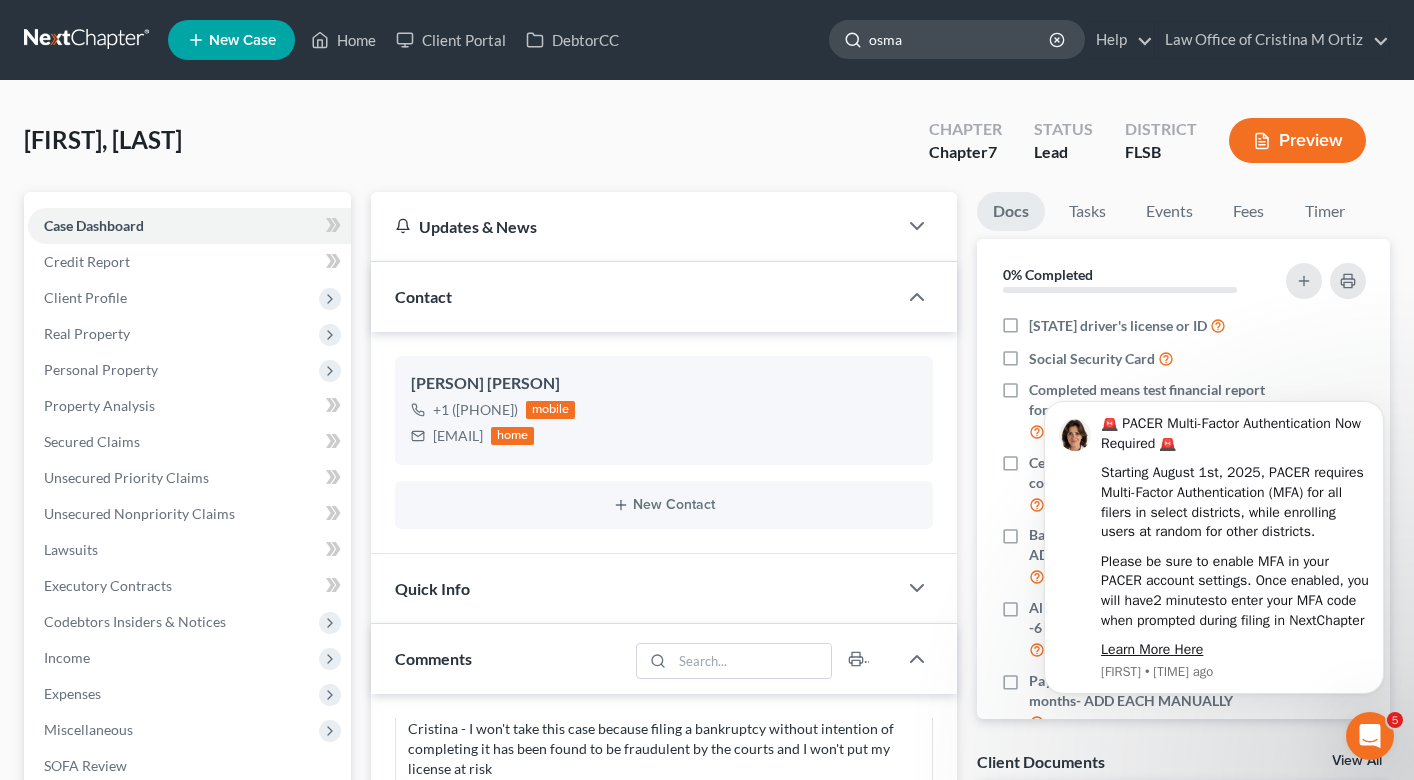 type on "[NAME]" 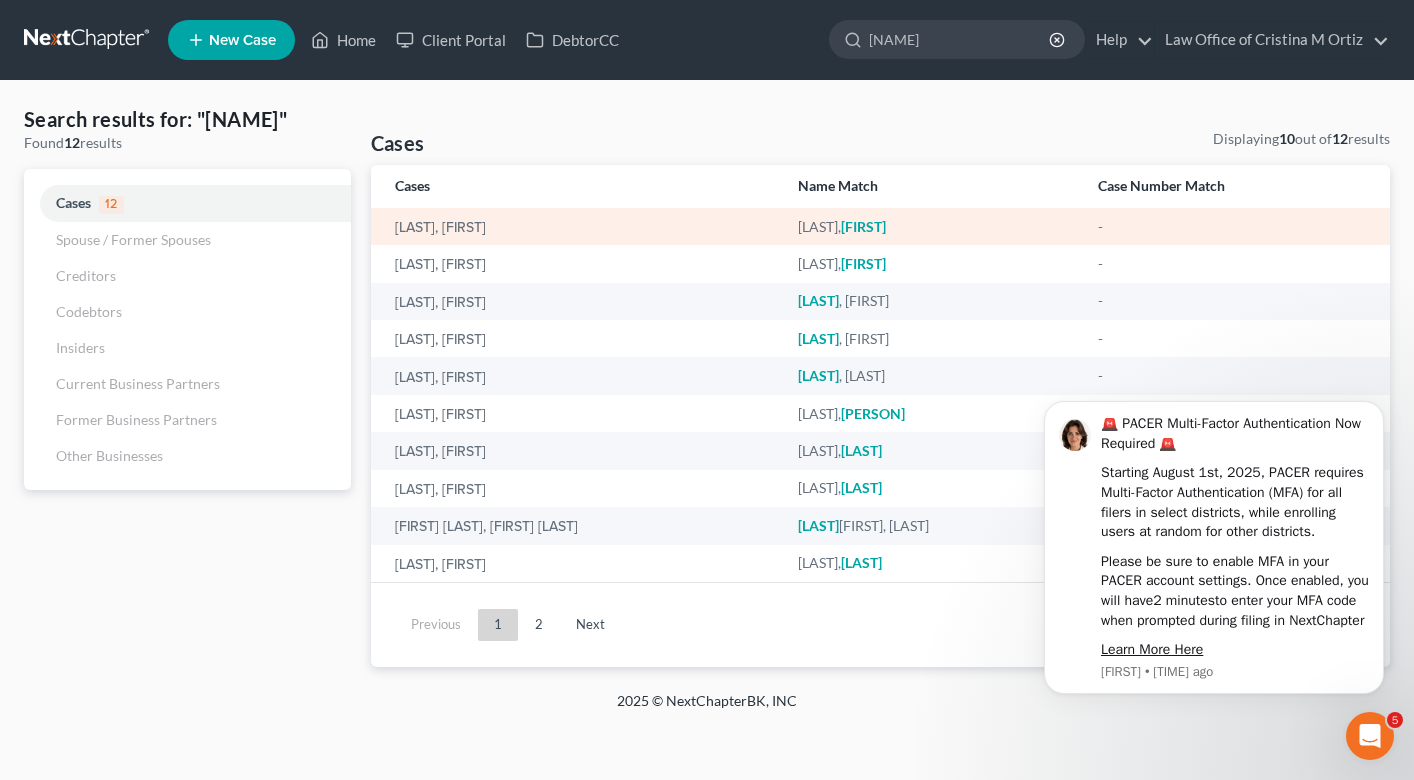 click on "[LAST], [FIRST]" at bounding box center (576, 226) 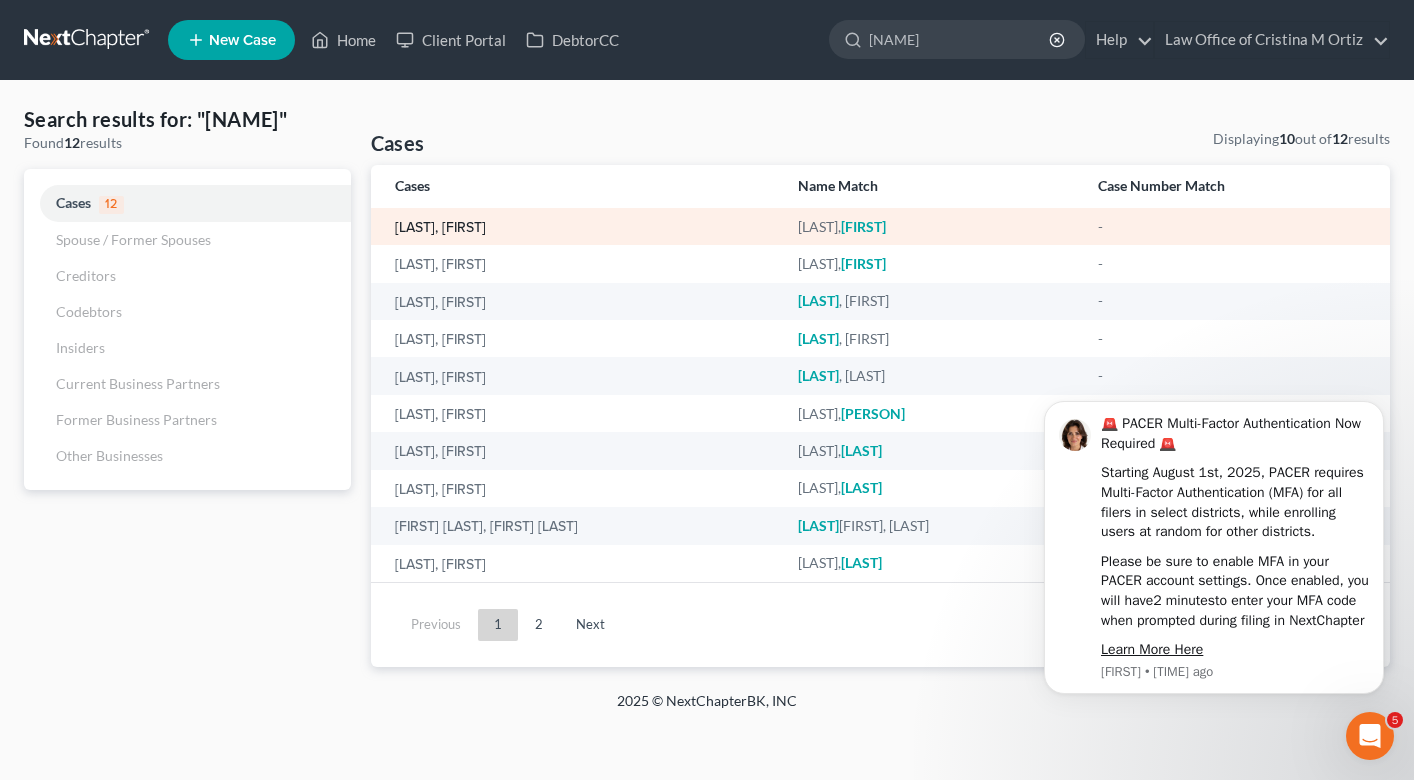 click on "[LAST], [FIRST]" at bounding box center (440, 228) 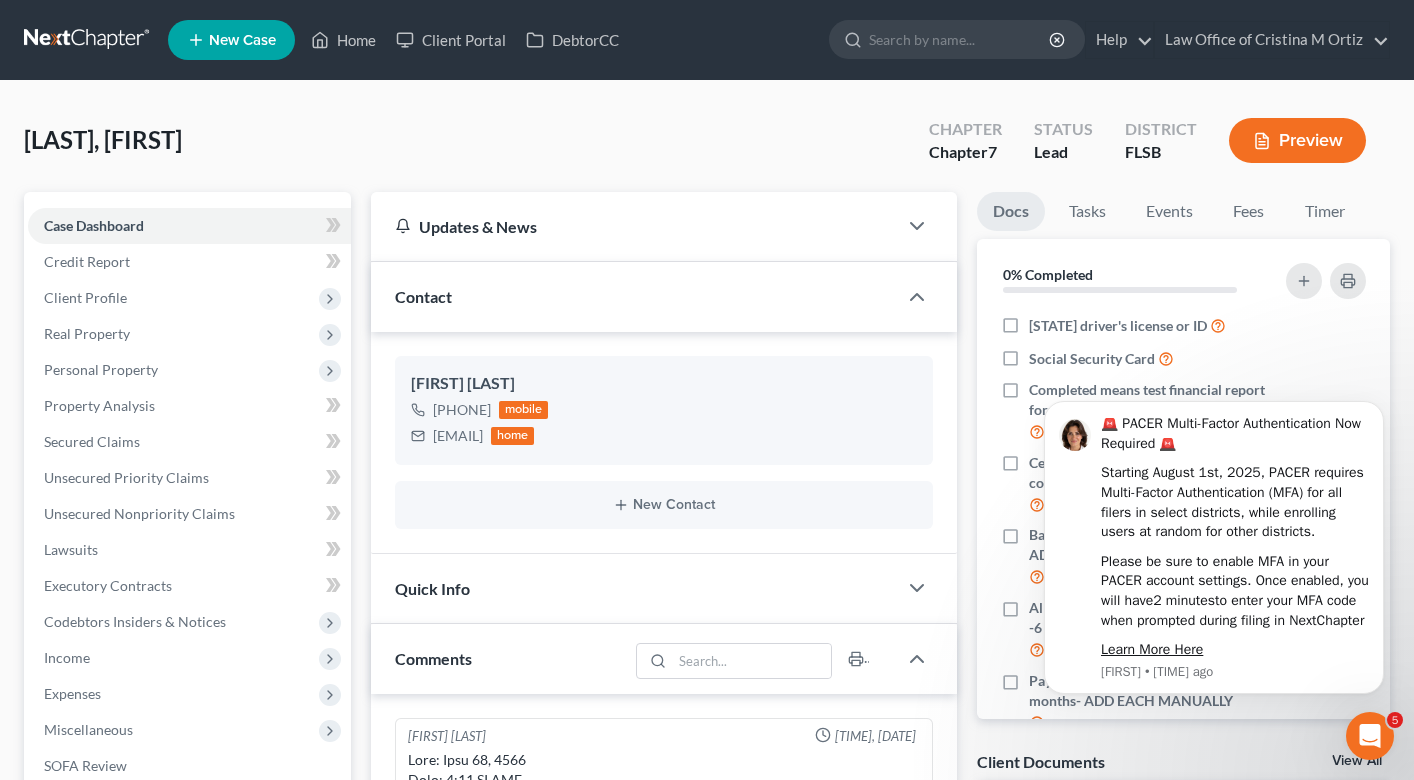 scroll, scrollTop: 465, scrollLeft: 0, axis: vertical 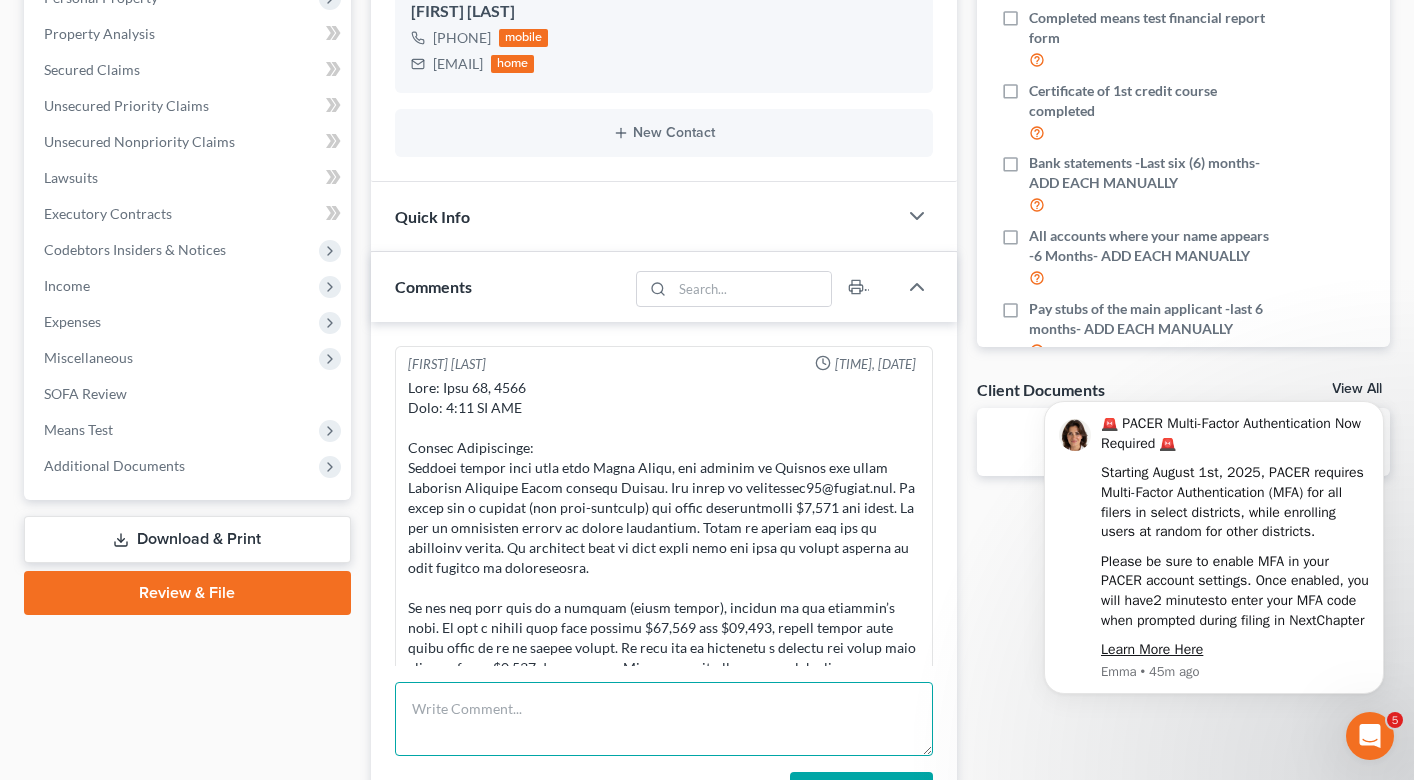 click at bounding box center [664, 719] 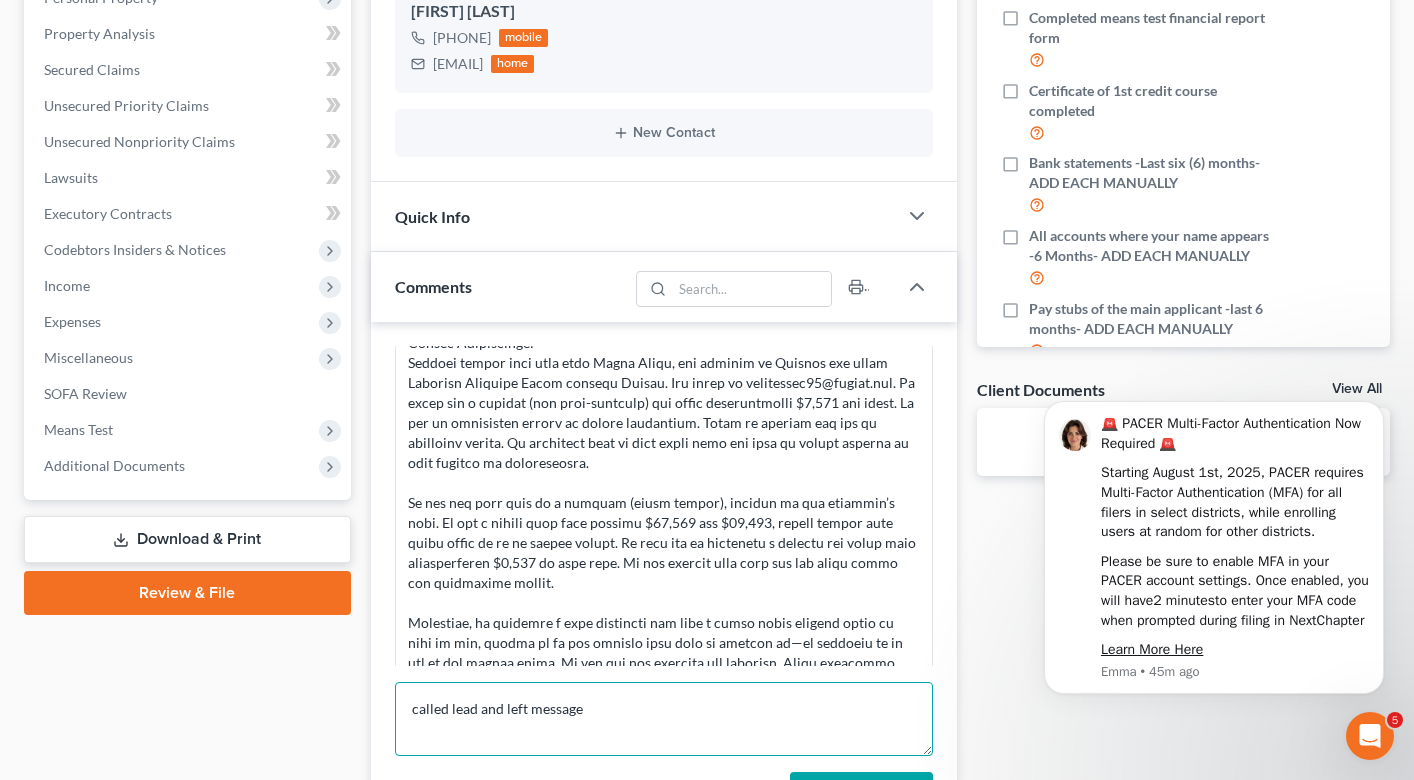 scroll, scrollTop: 116, scrollLeft: 0, axis: vertical 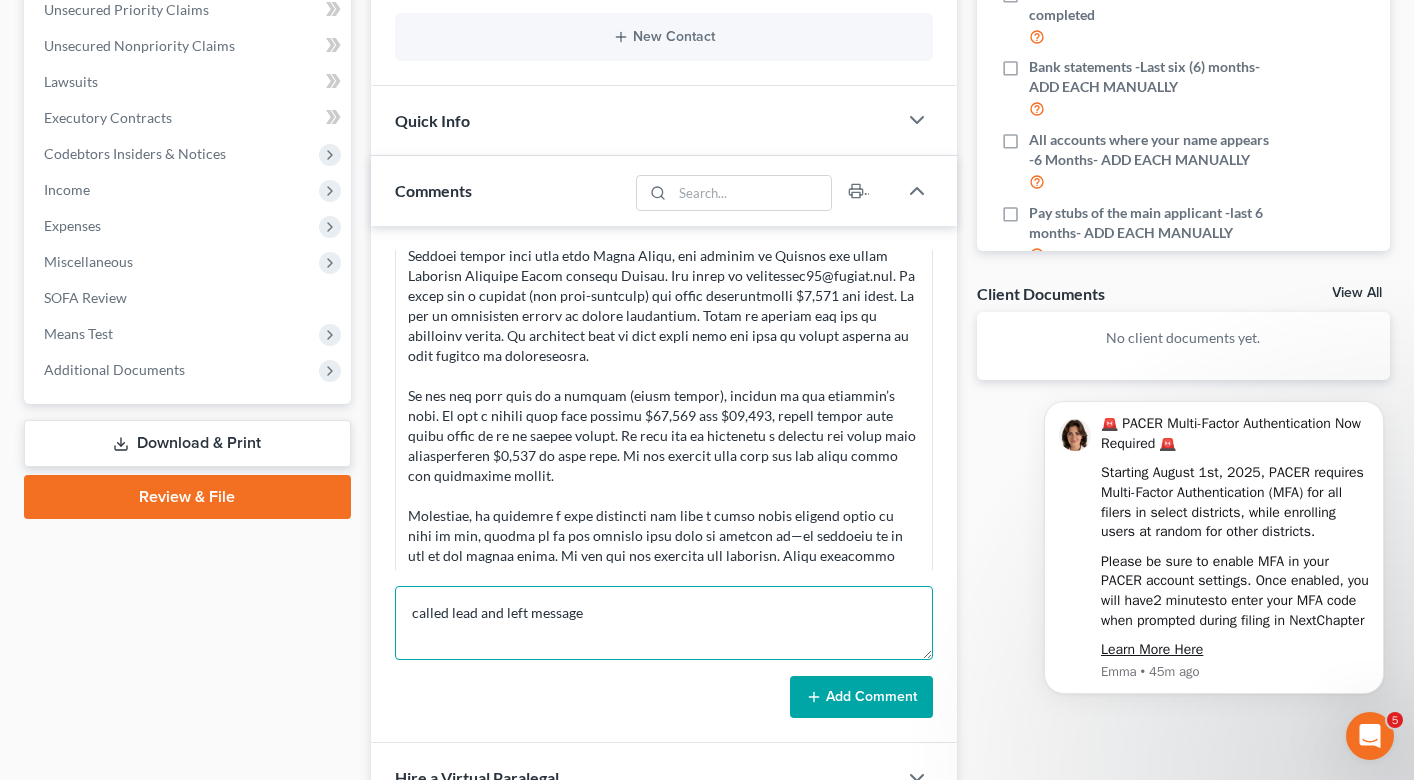 type on "called lead and left message" 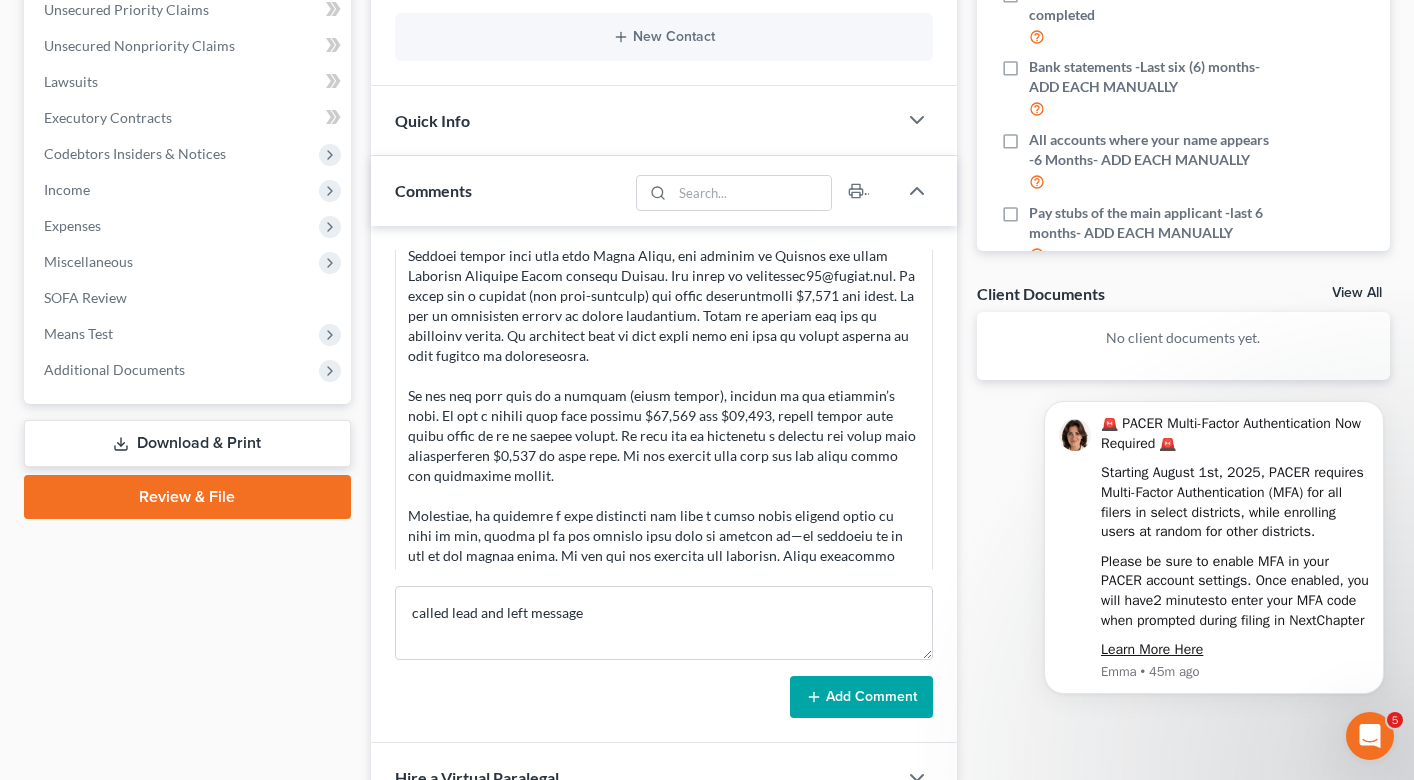 click on "Add Comment" at bounding box center [861, 697] 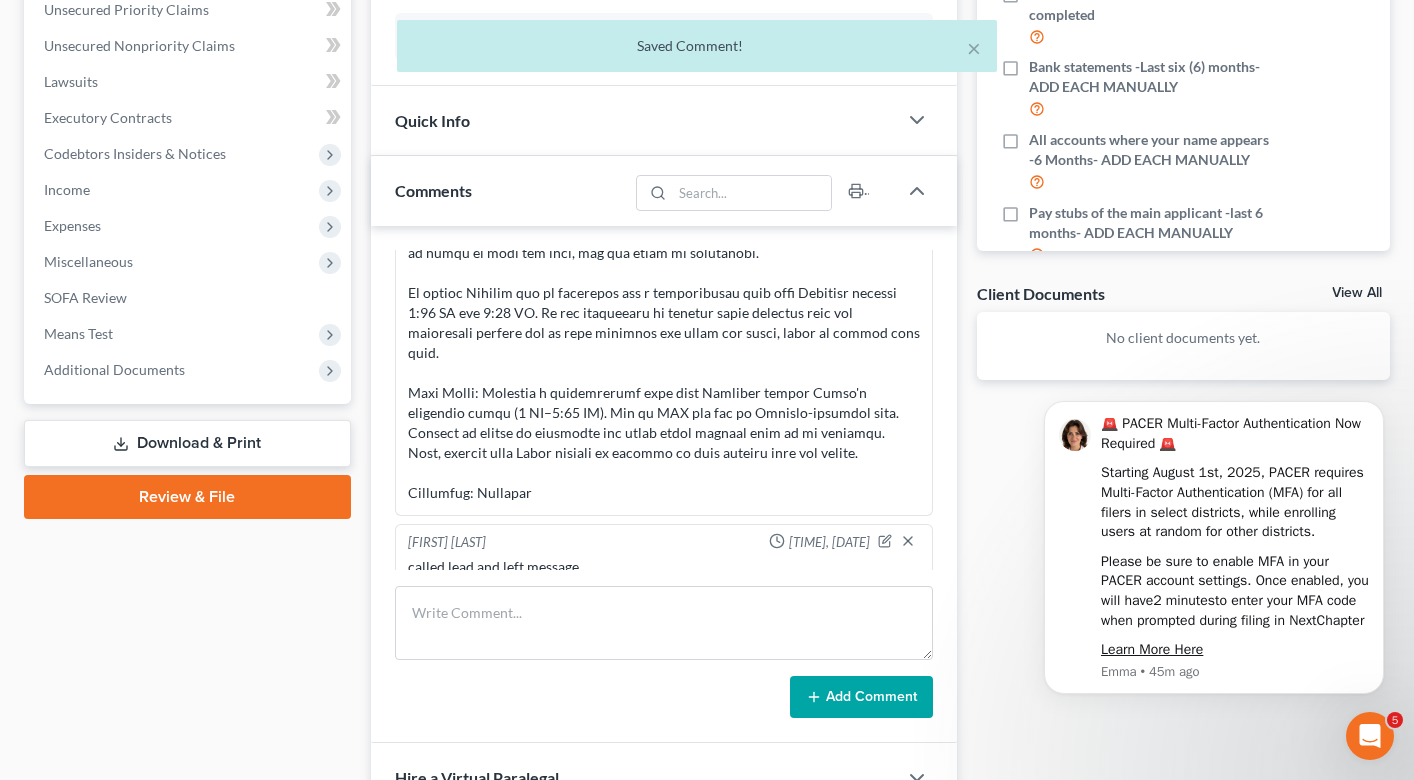 scroll, scrollTop: 0, scrollLeft: 0, axis: both 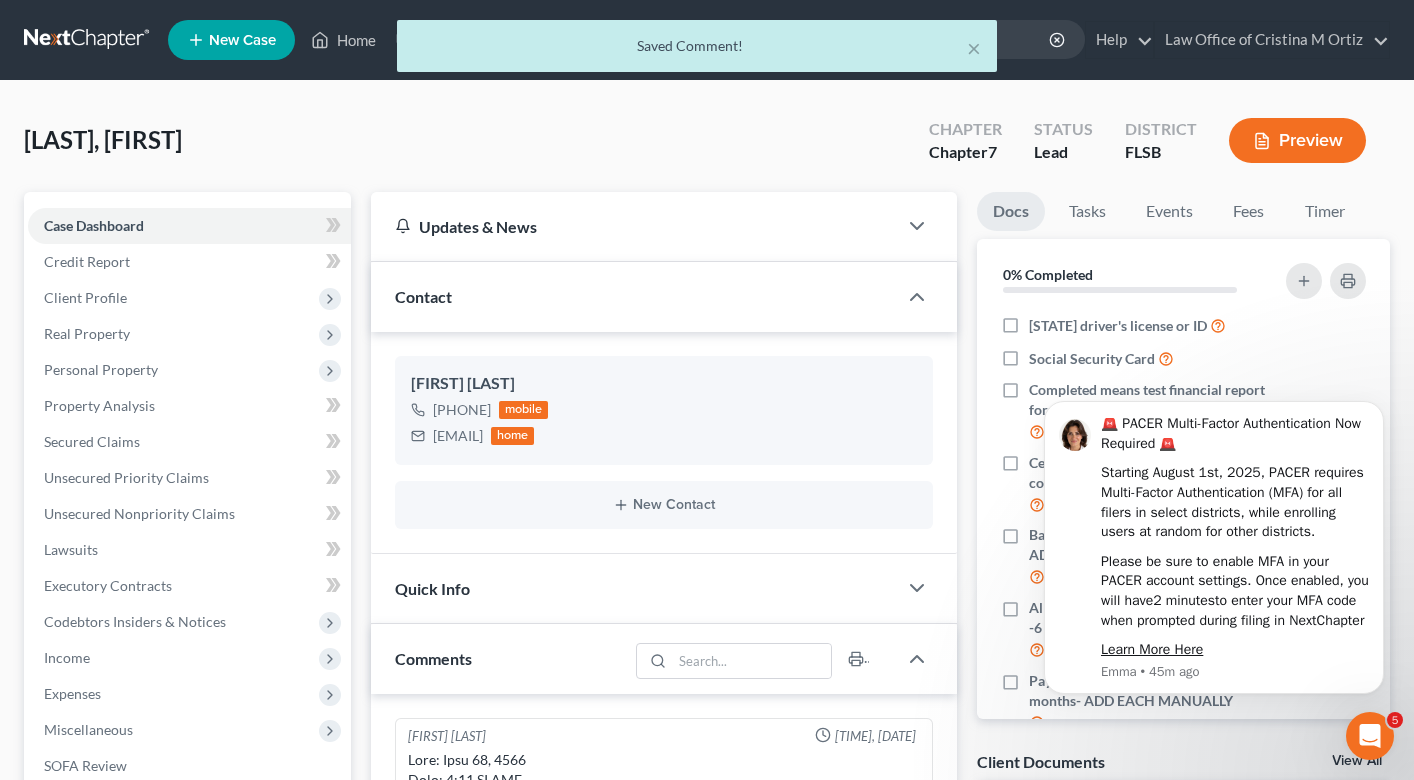 click on "×                     Saved Comment!" at bounding box center [697, 51] 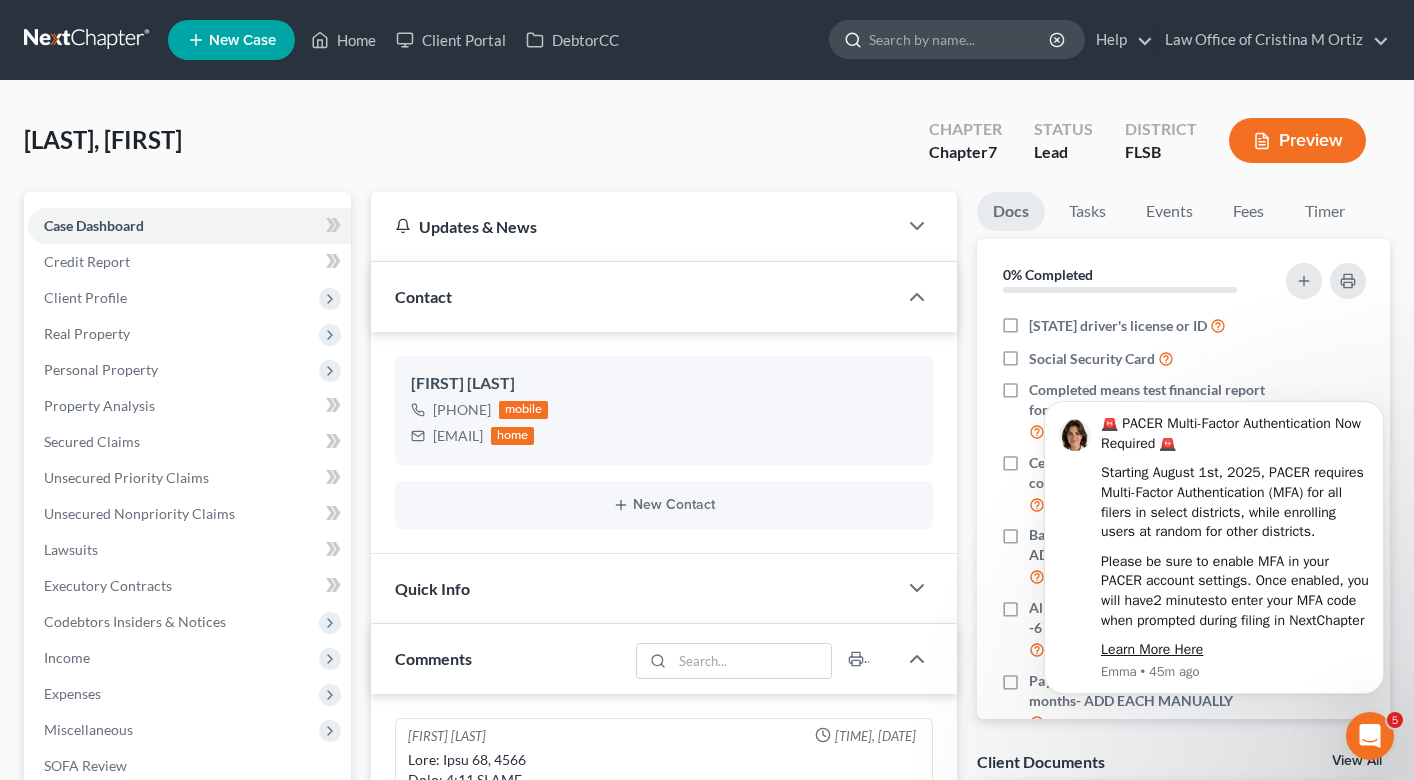 click at bounding box center [960, 39] 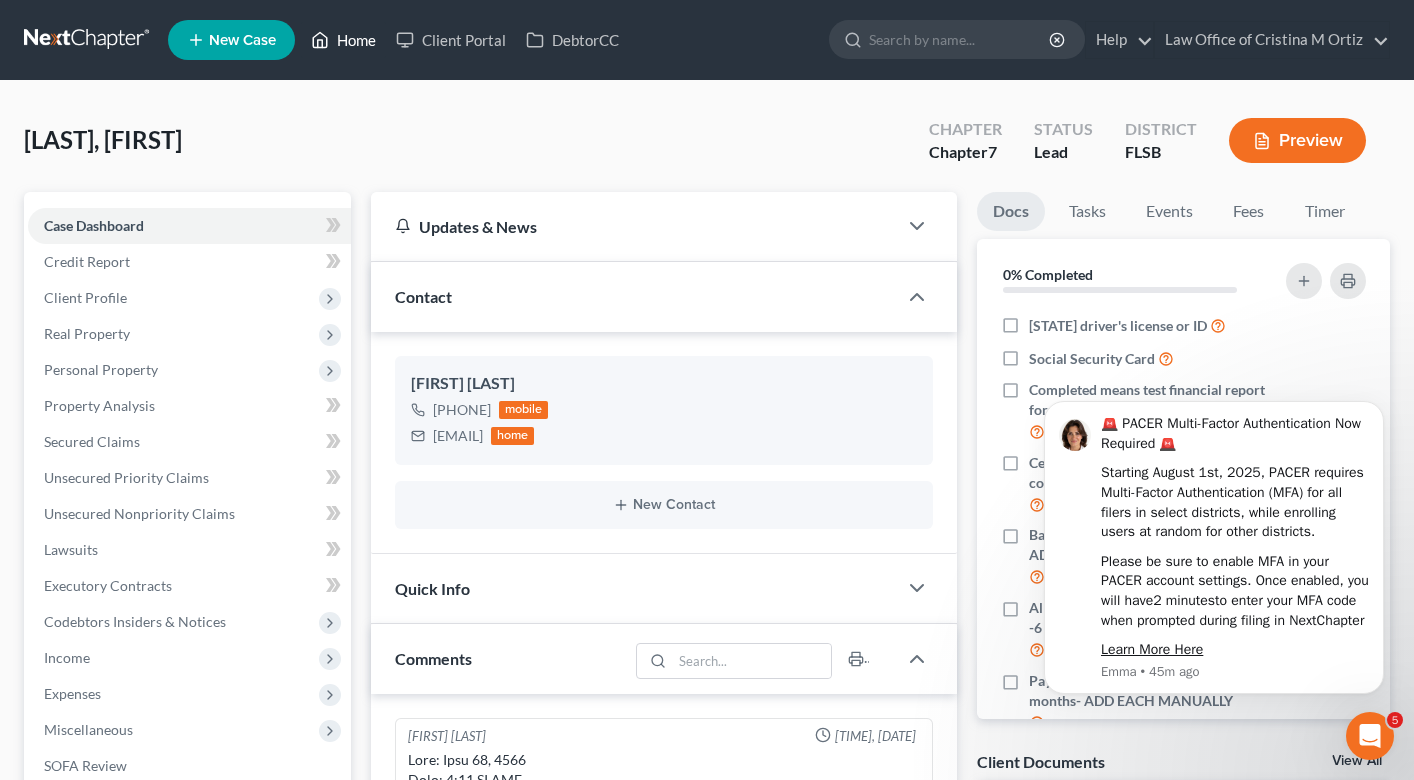 click on "Home" at bounding box center [343, 40] 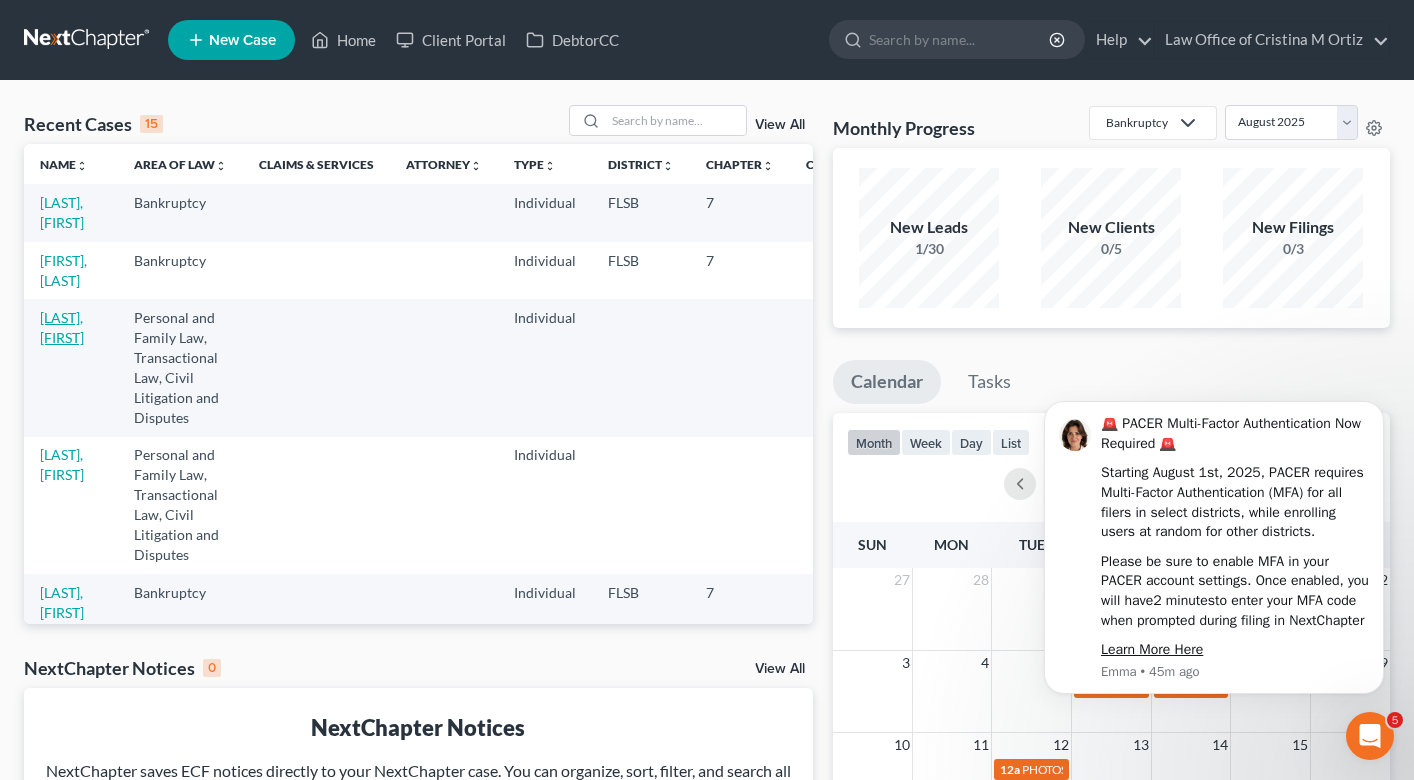 click on "[LAST], [FIRST]" at bounding box center (62, 327) 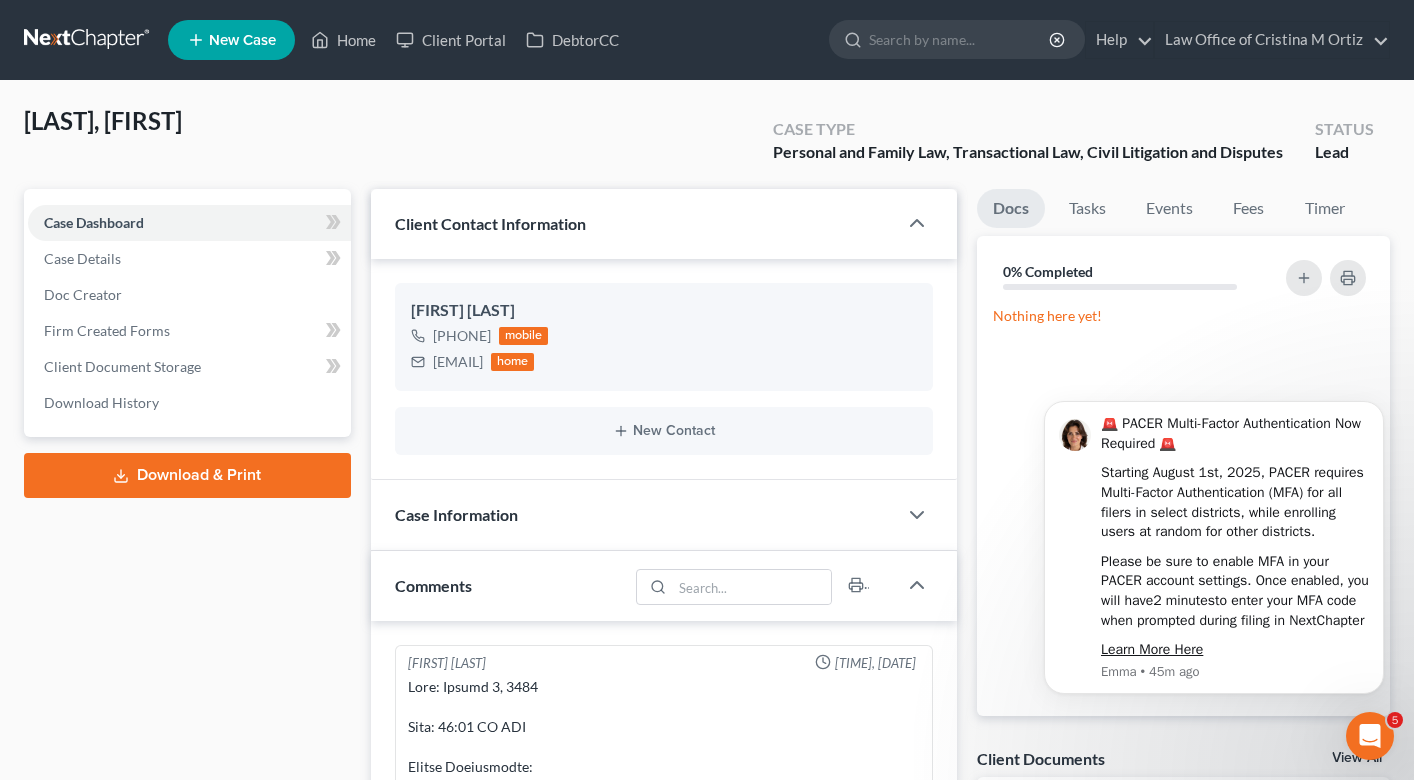 scroll, scrollTop: 225, scrollLeft: 0, axis: vertical 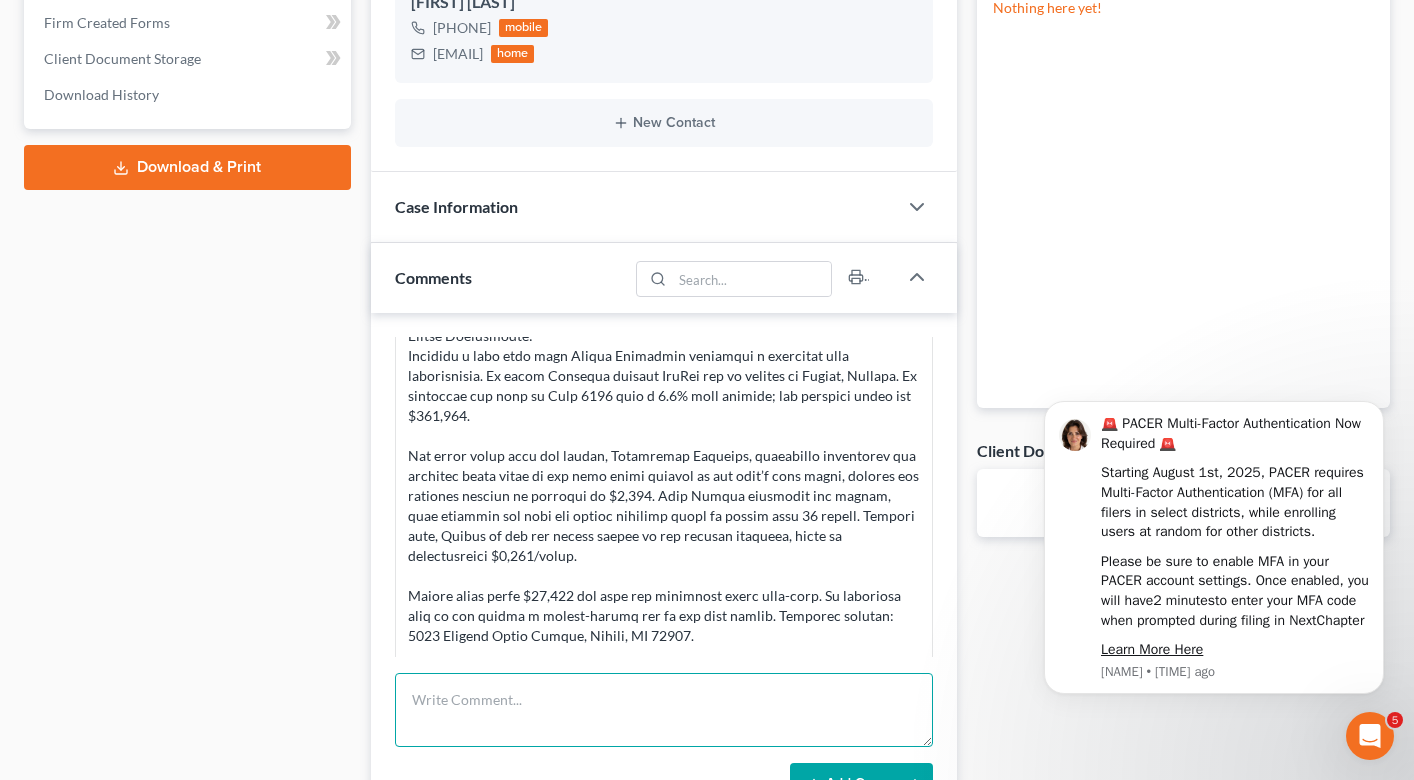 click at bounding box center (664, 710) 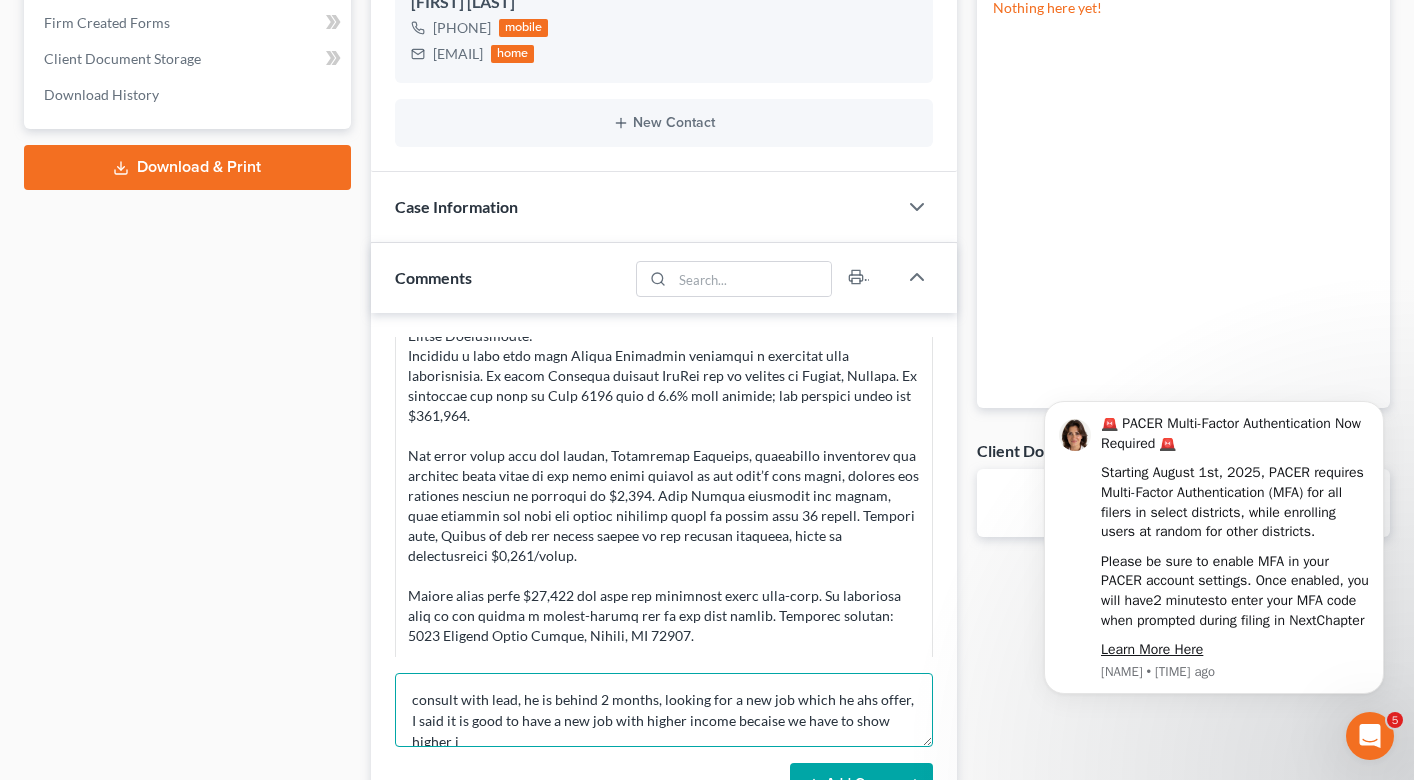 scroll, scrollTop: 4, scrollLeft: 0, axis: vertical 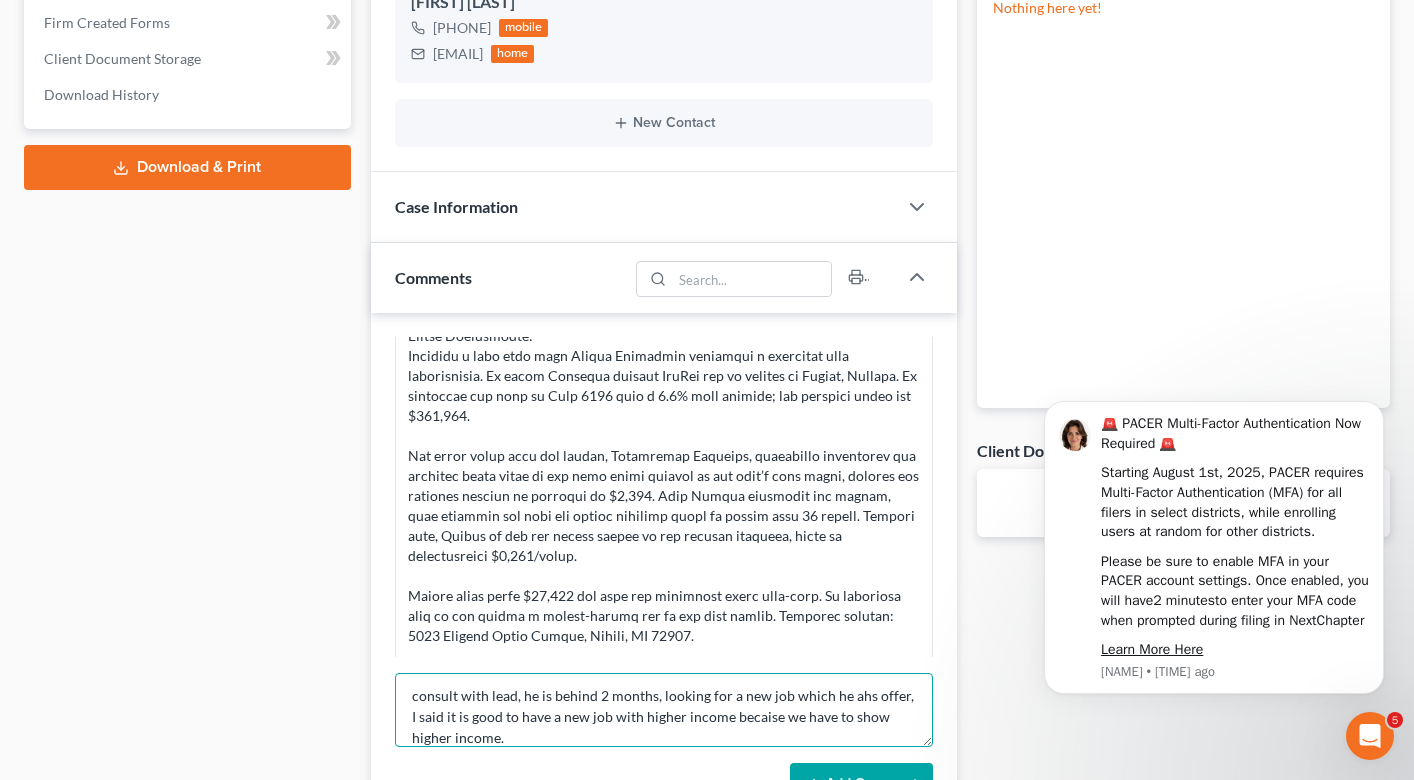 click on "consult with lead, he is behind 2 months, looking for a new job which he ahs offer, I said it is good to have a new job with higher income becaise we have to show higher income." at bounding box center [664, 710] 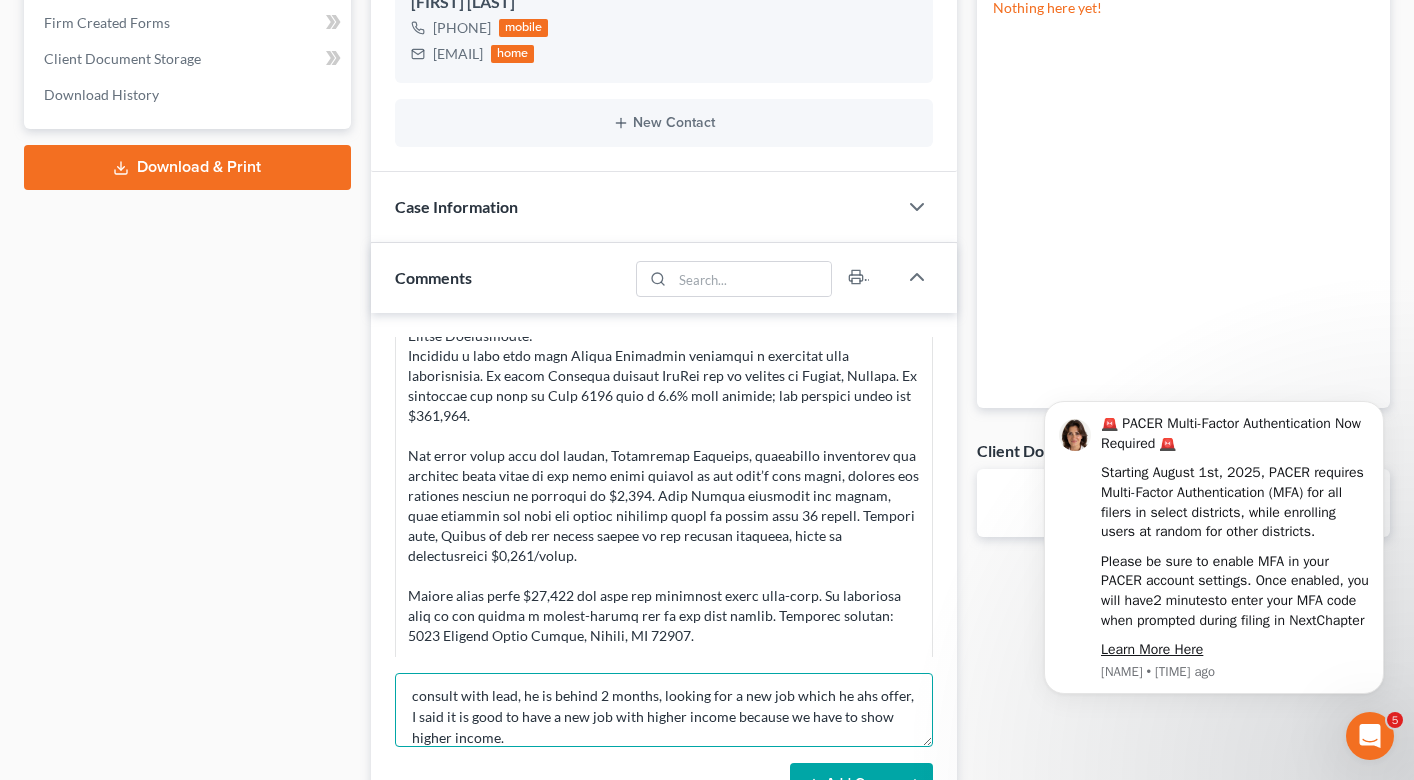 click on "consult with lead, he is behind 2 months, looking for a new job which he ahs offer, I said it is good to have a new job with higher income because we have to show higher income." at bounding box center [664, 710] 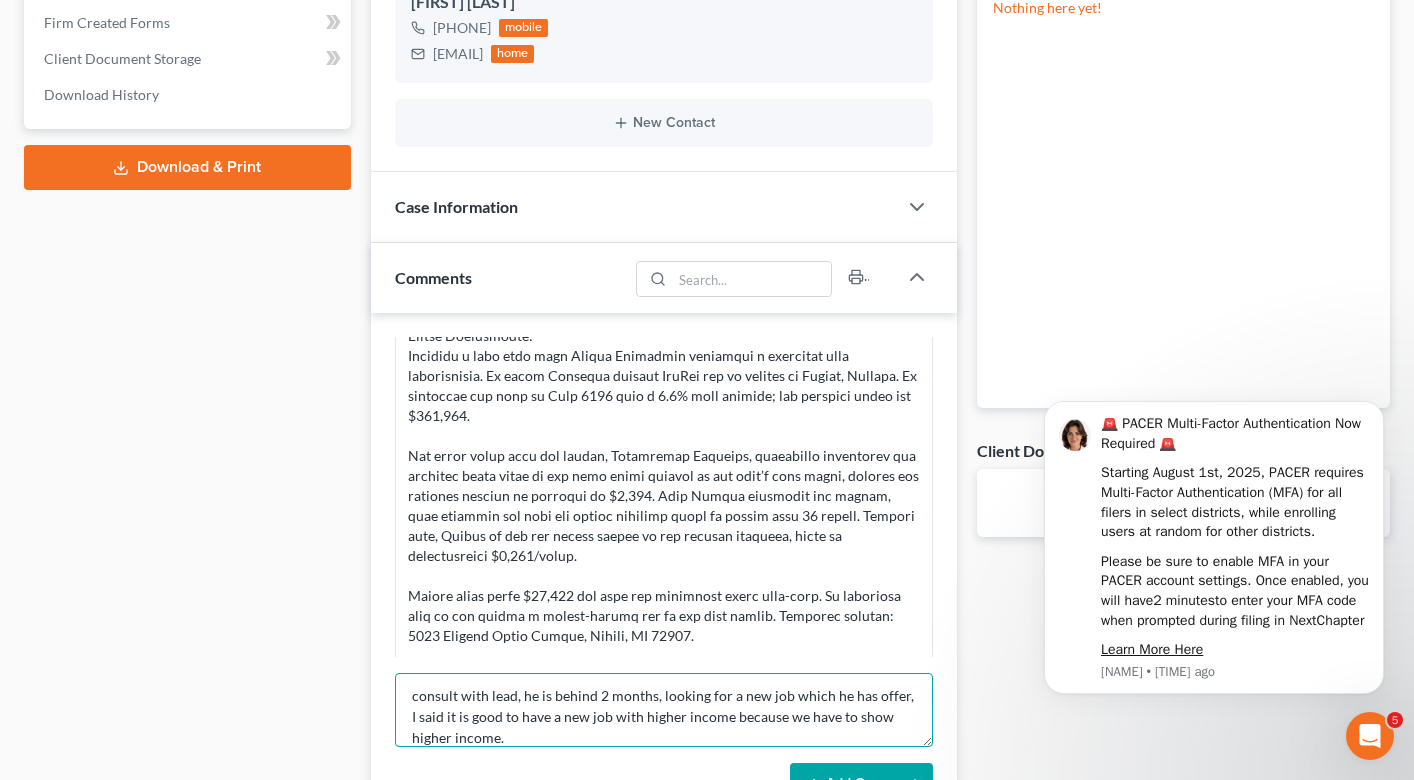 click on "consult with lead, he is behind 2 months, looking for a new job which he has offer, I said it is good to have a new job with higher income because we have to show higher income." at bounding box center (664, 710) 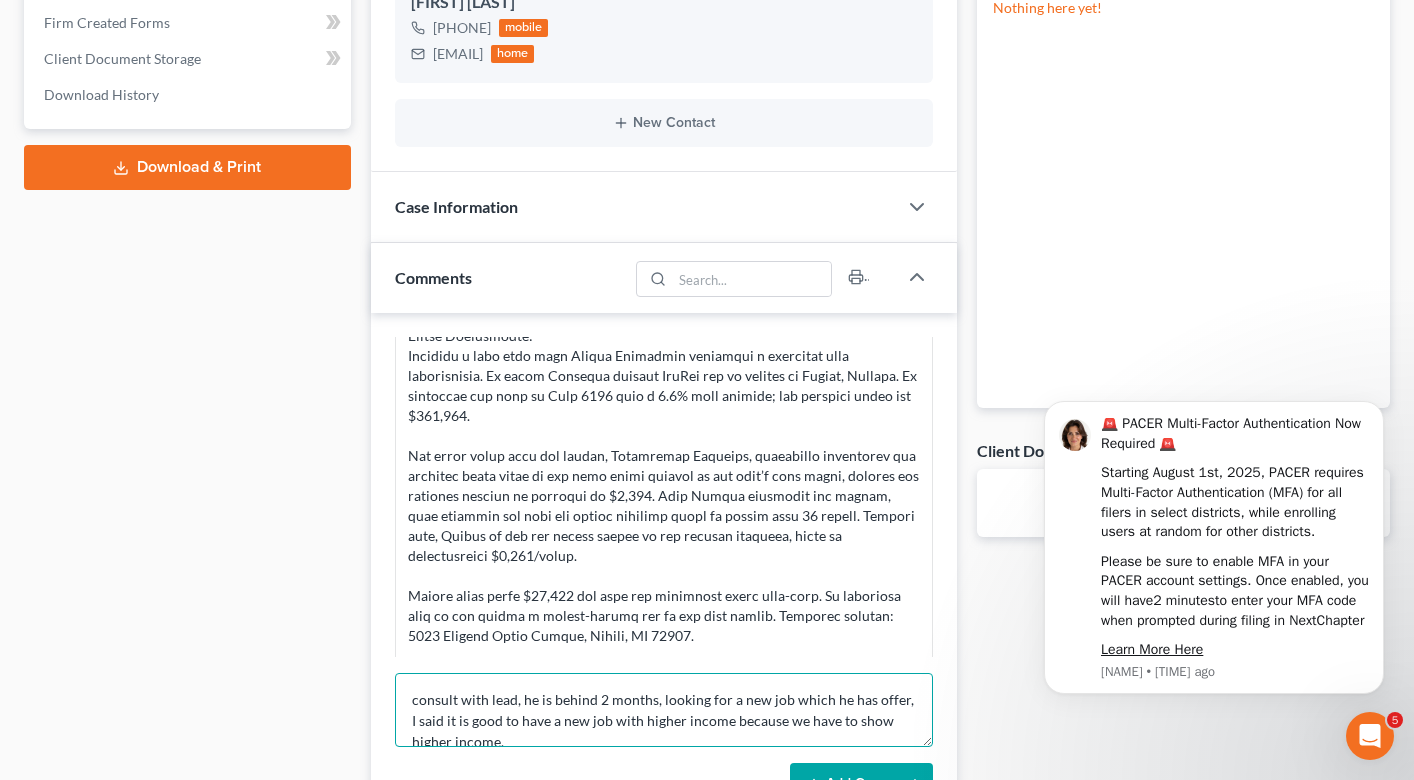 scroll, scrollTop: 21, scrollLeft: 0, axis: vertical 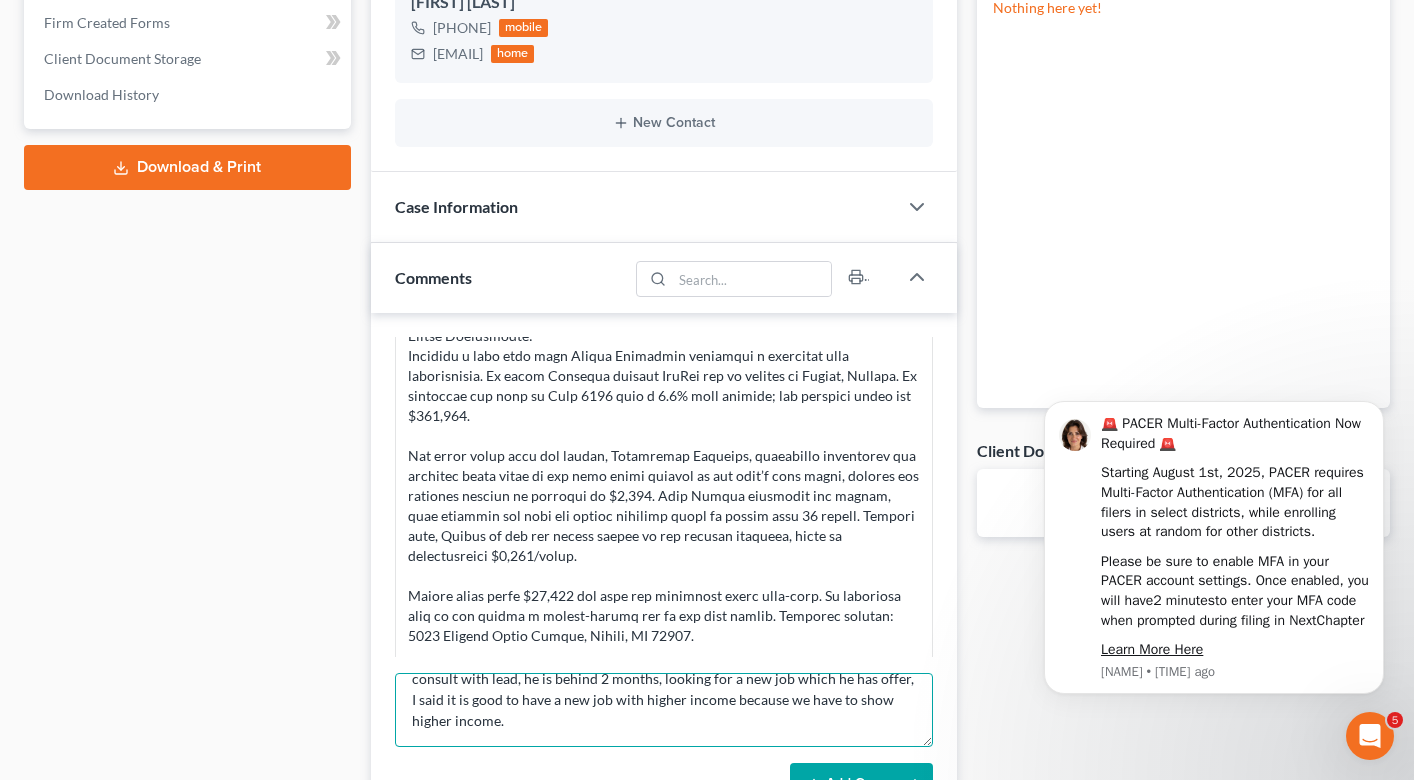 click on "consult with lead, he is behind 2 months, looking for a new job which he has offer, I said it is good to have a new job with higher income because we have to show higher income." at bounding box center (664, 710) 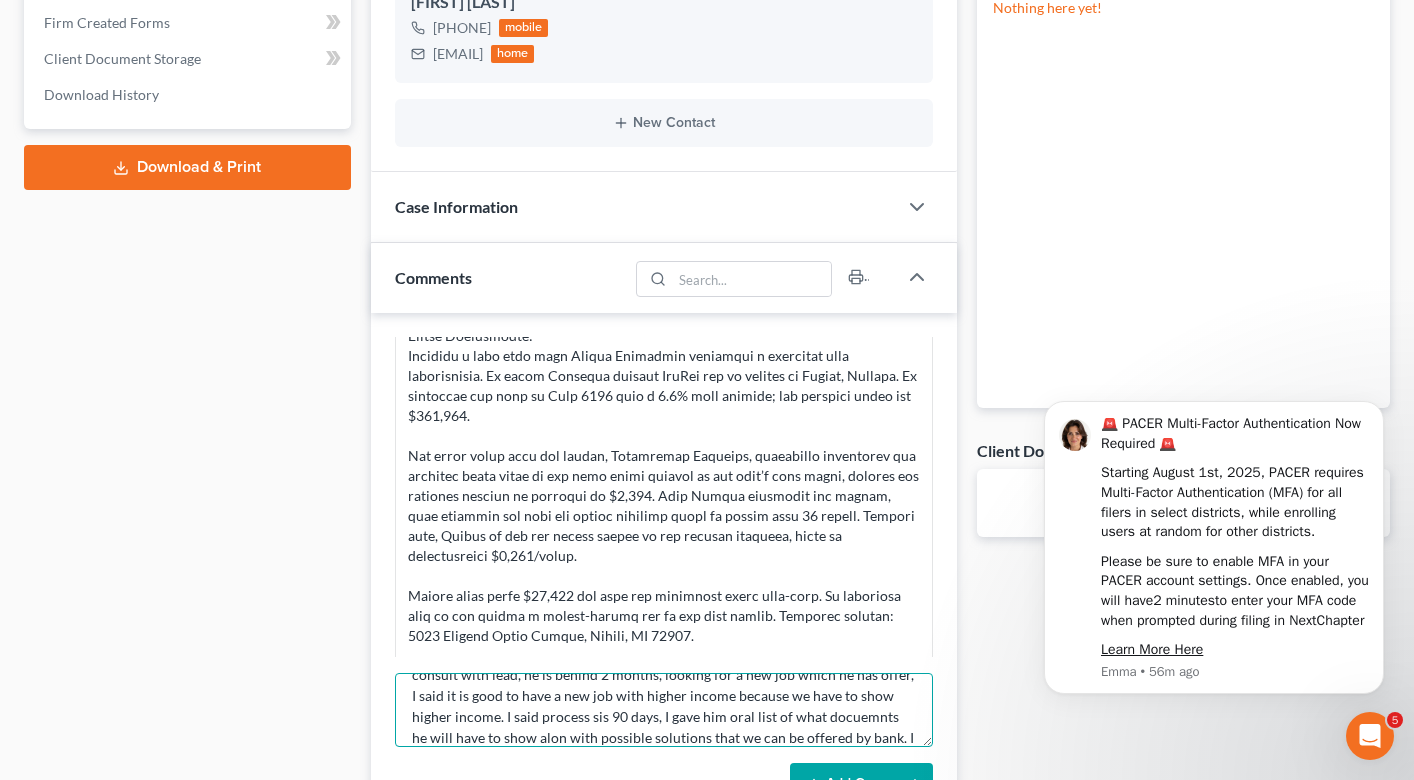 scroll, scrollTop: 46, scrollLeft: 0, axis: vertical 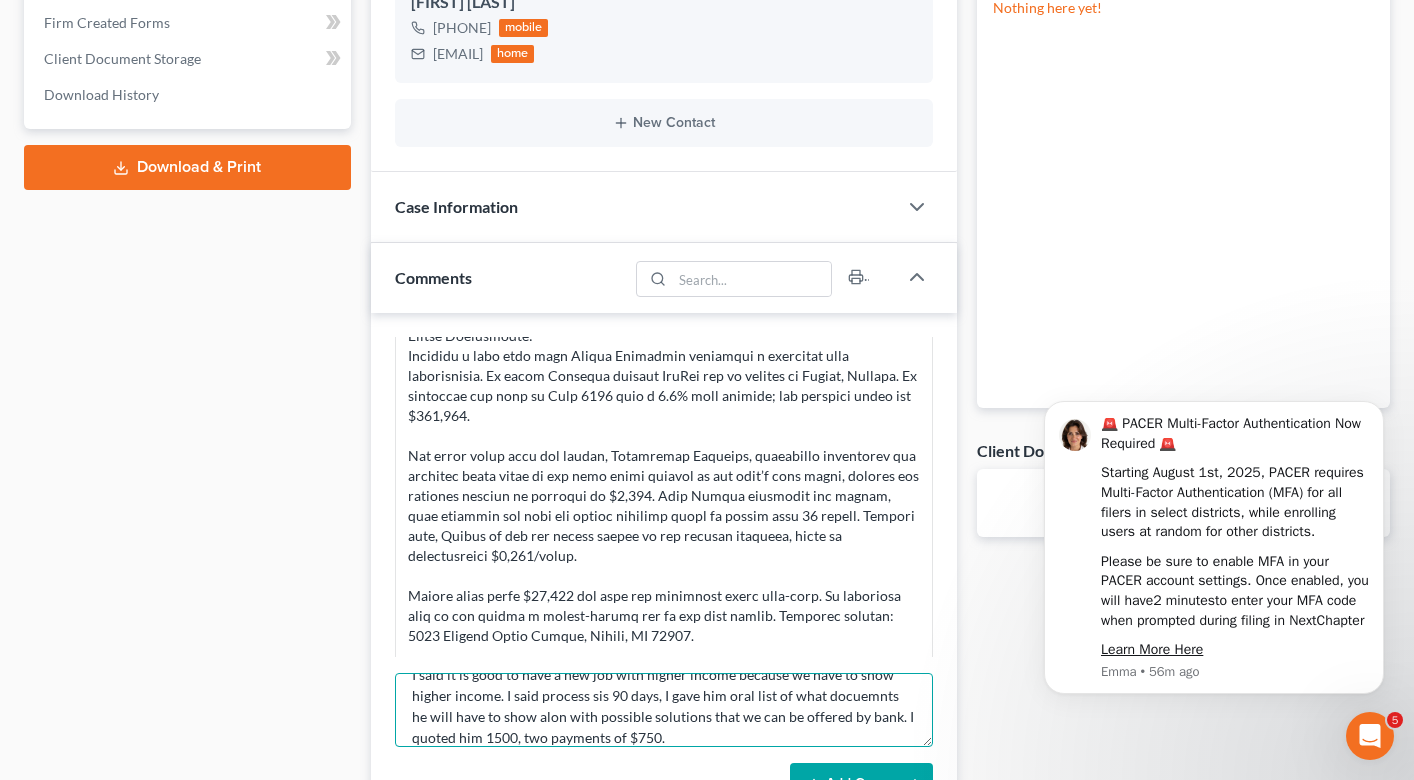 click on "consult with lead, he is behind 2 months, looking for a new job which he has offer, I said it is good to have a new job with higher income because we have to show higher income. I said process sis 90 days, I gave him oral list of what docuemnts he will have to show alon with possible solutions that we can be offered by bank. I quoted him 1500, two payments of $750." at bounding box center [664, 710] 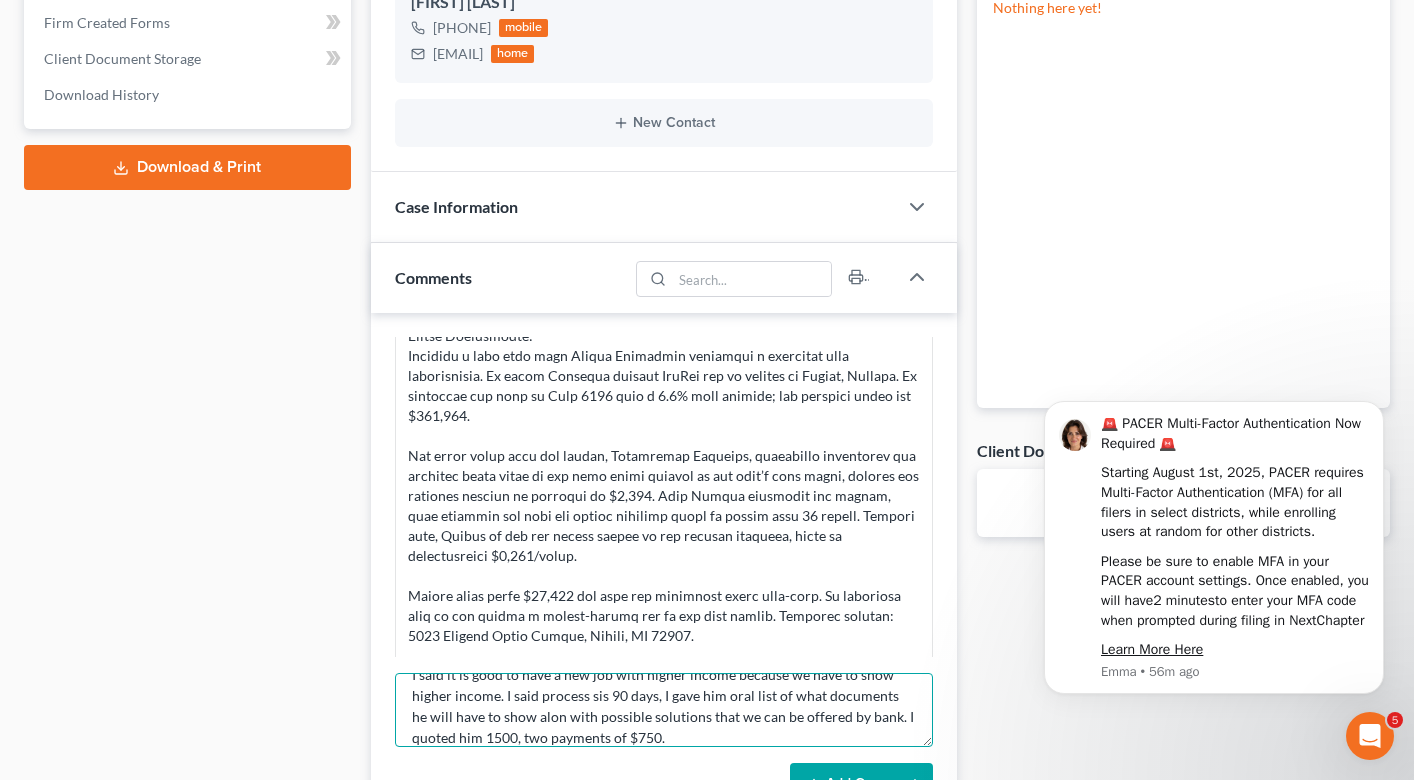 click on "consult with lead, he is behind 2 months, looking for a new job which he has offer, I said it is good to have a new job with higher income because we have to show higher income. I said process sis 90 days, I gave him oral list of what documents he will have to show alon with possible solutions that we can be offered by bank. I quoted him 1500, two payments of $750." at bounding box center (664, 710) 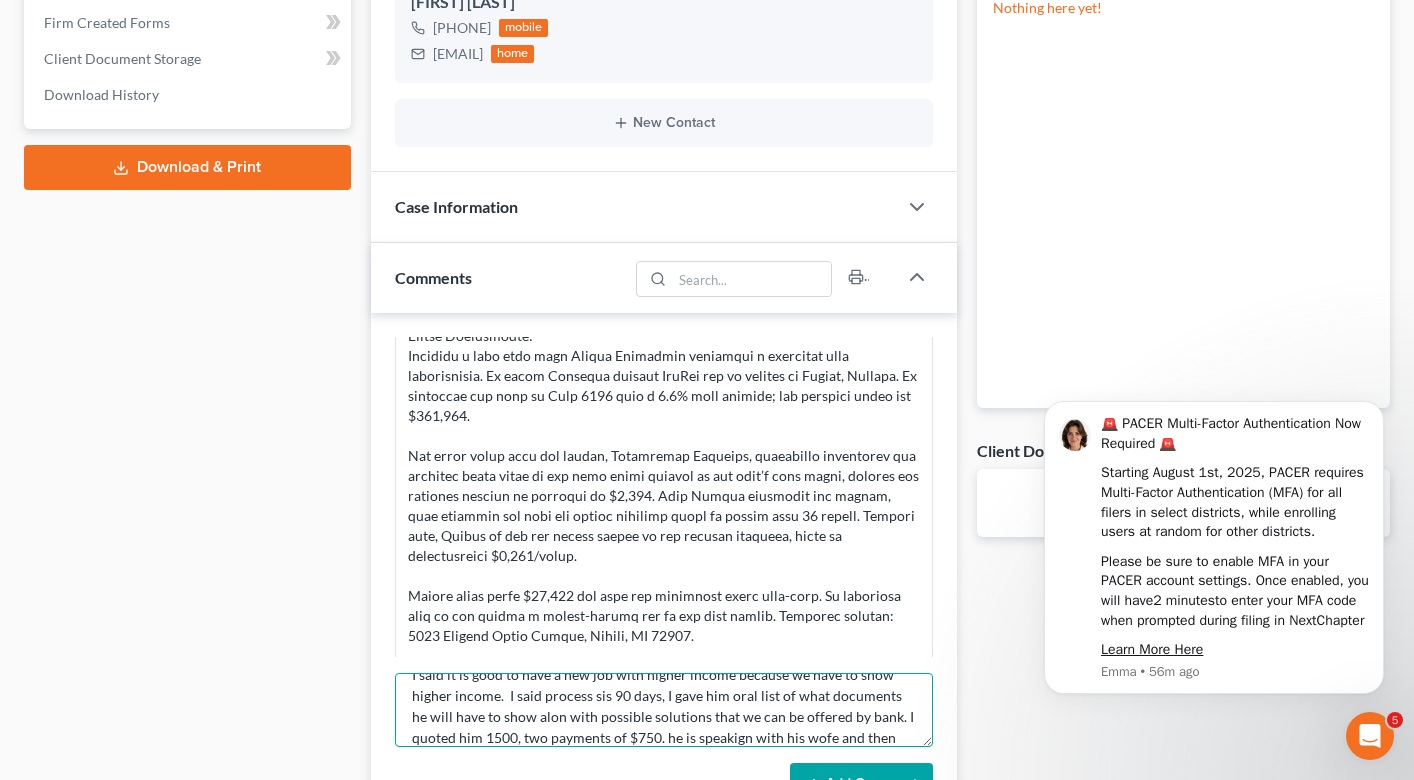 scroll, scrollTop: 67, scrollLeft: 0, axis: vertical 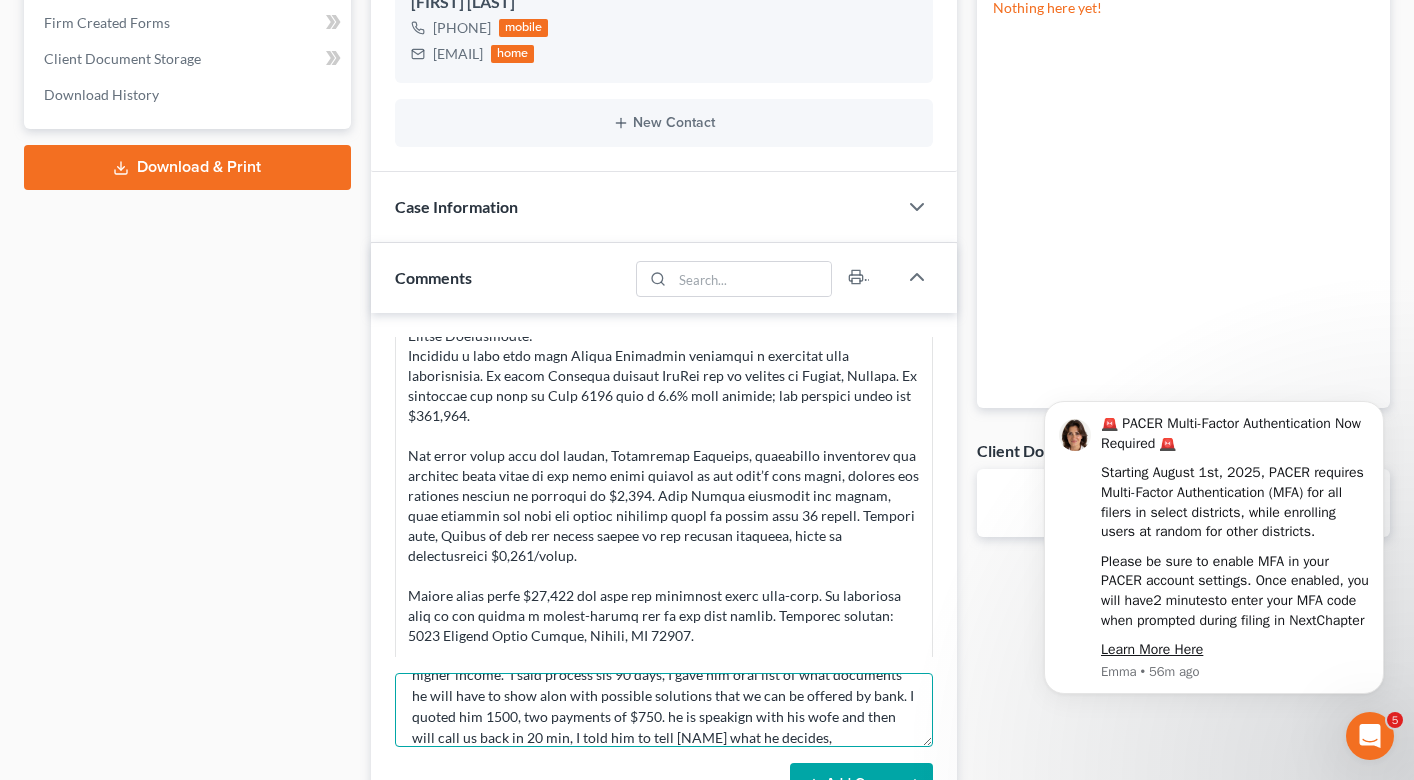 click on "consult with lead, he is behind 2 months, looking for a new job which he has offer, I said it is good to have a new job with higher income because we have to show higher income.  I said process sis 90 days, I gave him oral list of what documents he will have to show alon with possible solutions that we can be offered by bank. I quoted him 1500, two payments of $750. he is speakign with his wofe and then will call us back in 20 min, I told him to tell [NAME] what he decides," at bounding box center [664, 710] 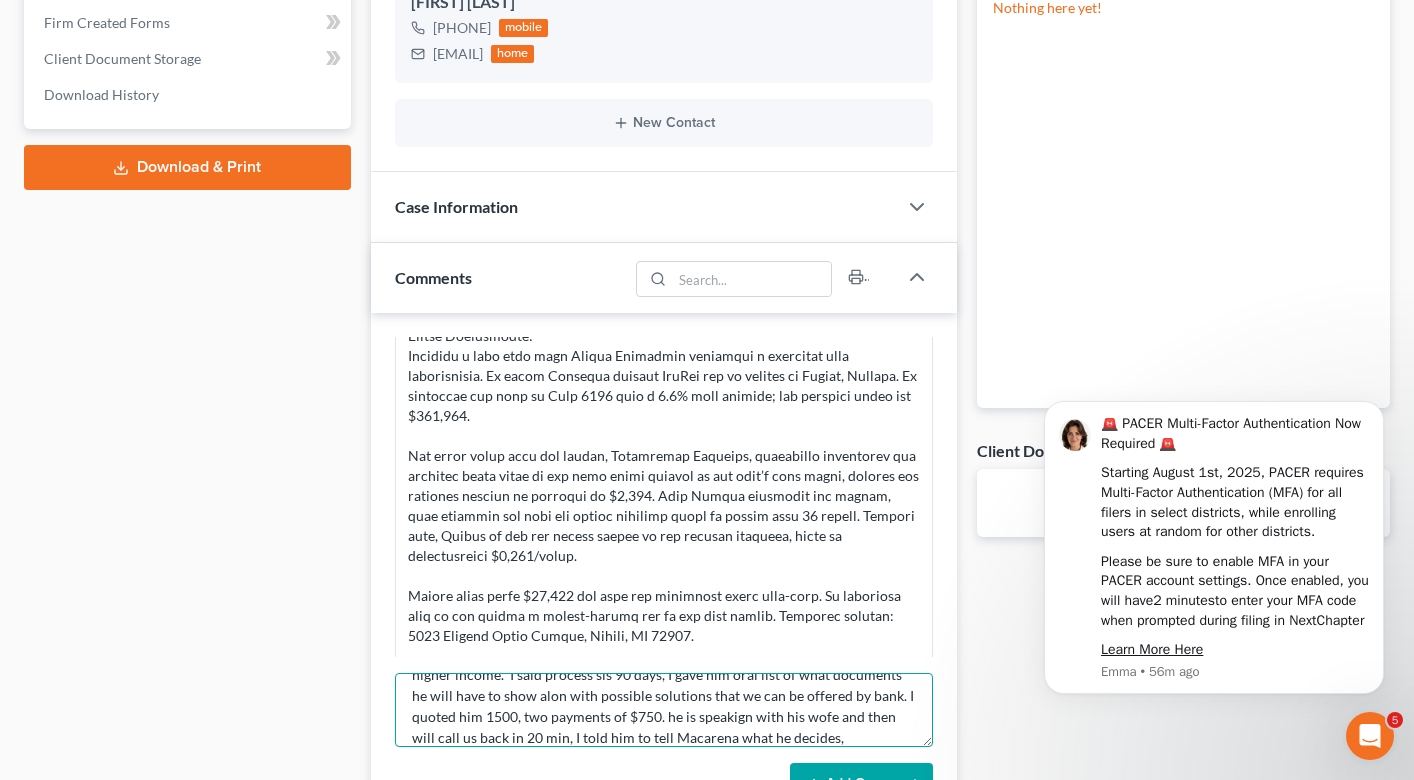 click on "consult with lead, he is behind 2 months, looking for a new job which he has offer, I said it is good to have a new job with higher income because we have to show higher income.  I said process sis 90 days, I gave him oral list of what documents he will have to show alon with possible solutions that we can be offered by bank. I quoted him 1500, two payments of $750. he is speakign with his wofe and then will call us back in 20 min, I told him to tell Macarena what he decides," at bounding box center (664, 710) 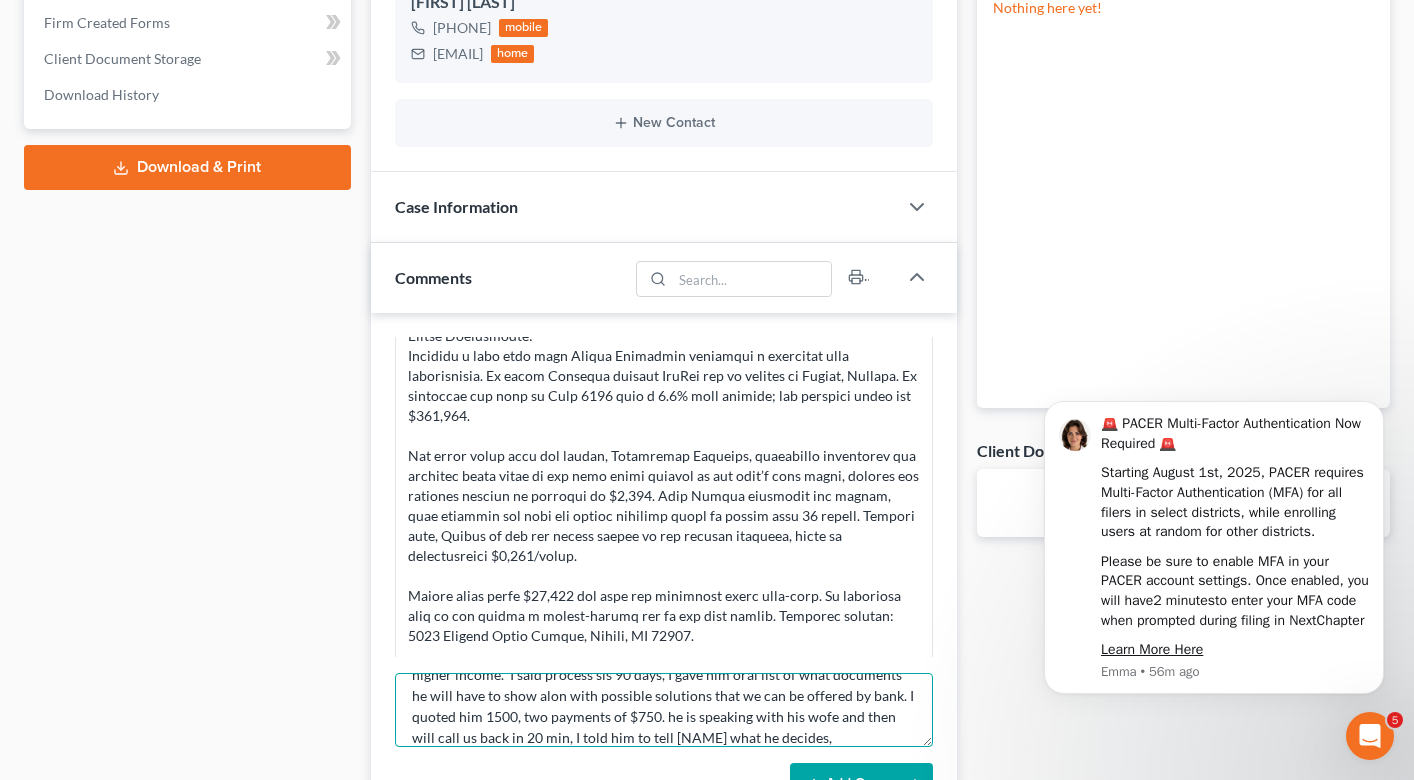 click on "consult with lead, he is behind 2 months, looking for a new job which he has offer, I said it is good to have a new job with higher income because we have to show higher income.  I said process sis 90 days, I gave him oral list of what documents he will have to show alon with possible solutions that we can be offered by bank. I quoted him 1500, two payments of $750. he is speaking with his wofe and then will call us back in 20 min, I told him to tell [NAME] what he decides," at bounding box center (664, 710) 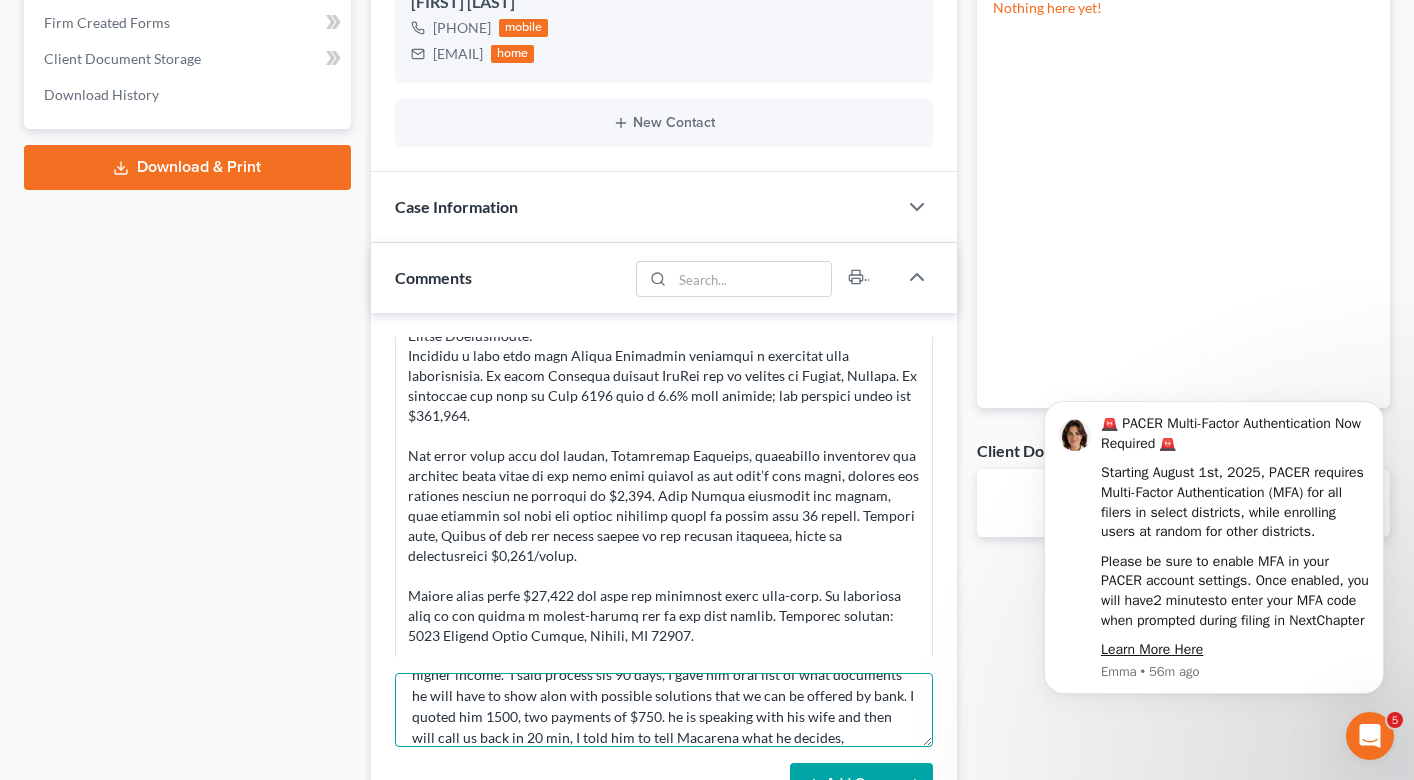 click on "consult with lead, he is behind 2 months, looking for a new job which he has offer, I said it is good to have a new job with higher income because we have to show higher income.  I said process sis 90 days, I gave him oral list of what documents he will have to show alon with possible solutions that we can be offered by bank. I quoted him 1500, two payments of $750. he is speaking with his wife and then will call us back in 20 min, I told him to tell Macarena what he decides," at bounding box center (664, 710) 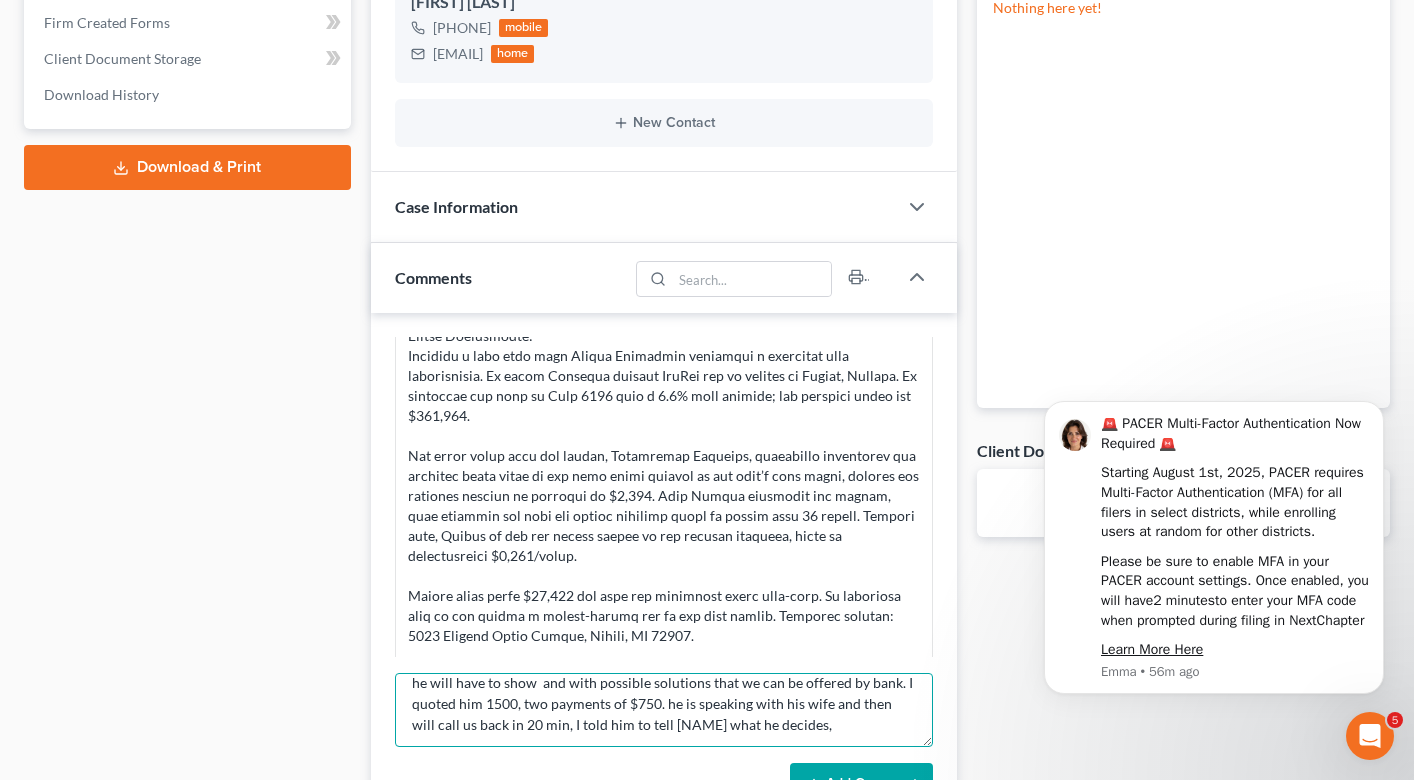 scroll, scrollTop: 84, scrollLeft: 0, axis: vertical 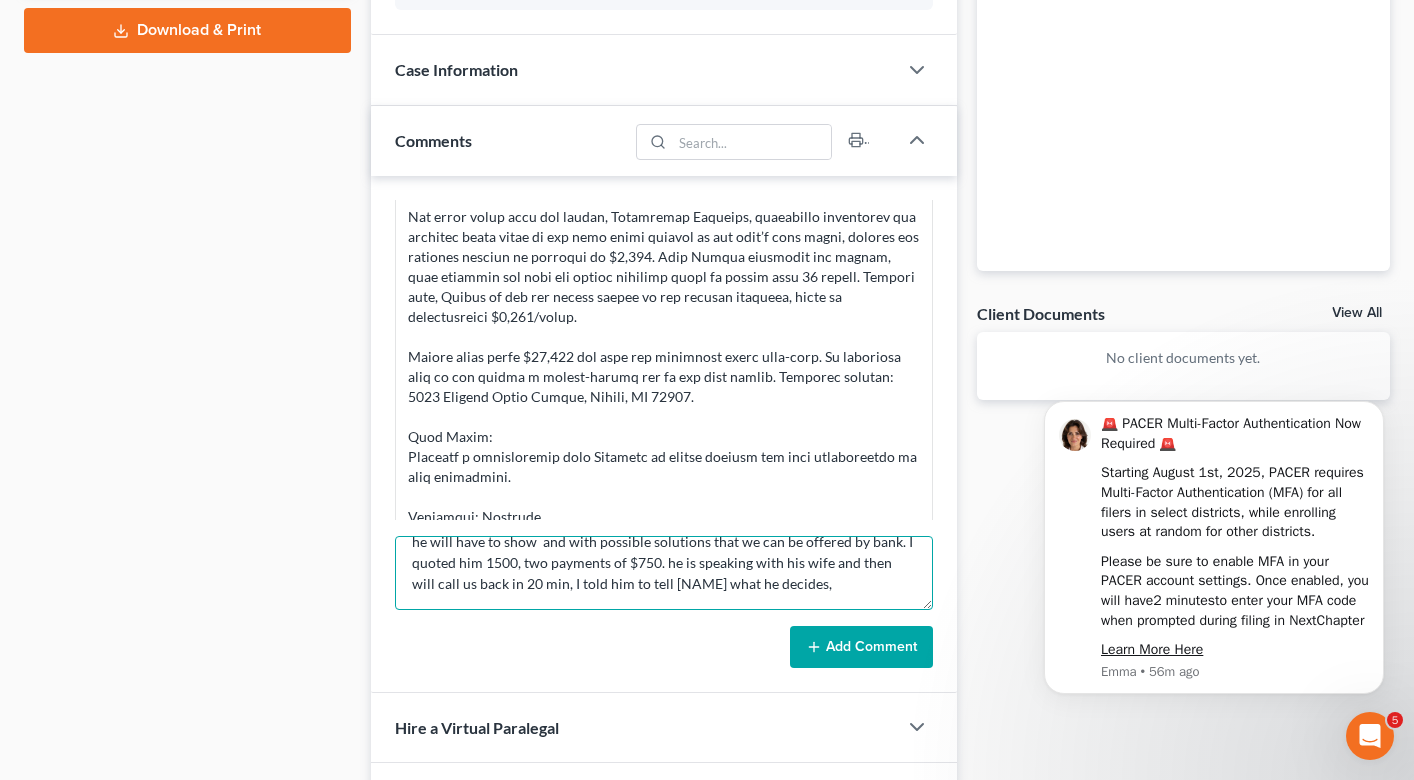 type on "consult with lead, he is behind 2 months, looking for a new job which he has offer, I said it is good to have a new job with higher income because we have to show higher income.  I said process sis 90 days, I gave him oral list of what documents he will have to show  and with possible solutions that we can be offered by bank. I quoted him 1500, two payments of $750. he is speaking with his wife and then will call us back in 20 min, I told him to tell [NAME] what he decides," 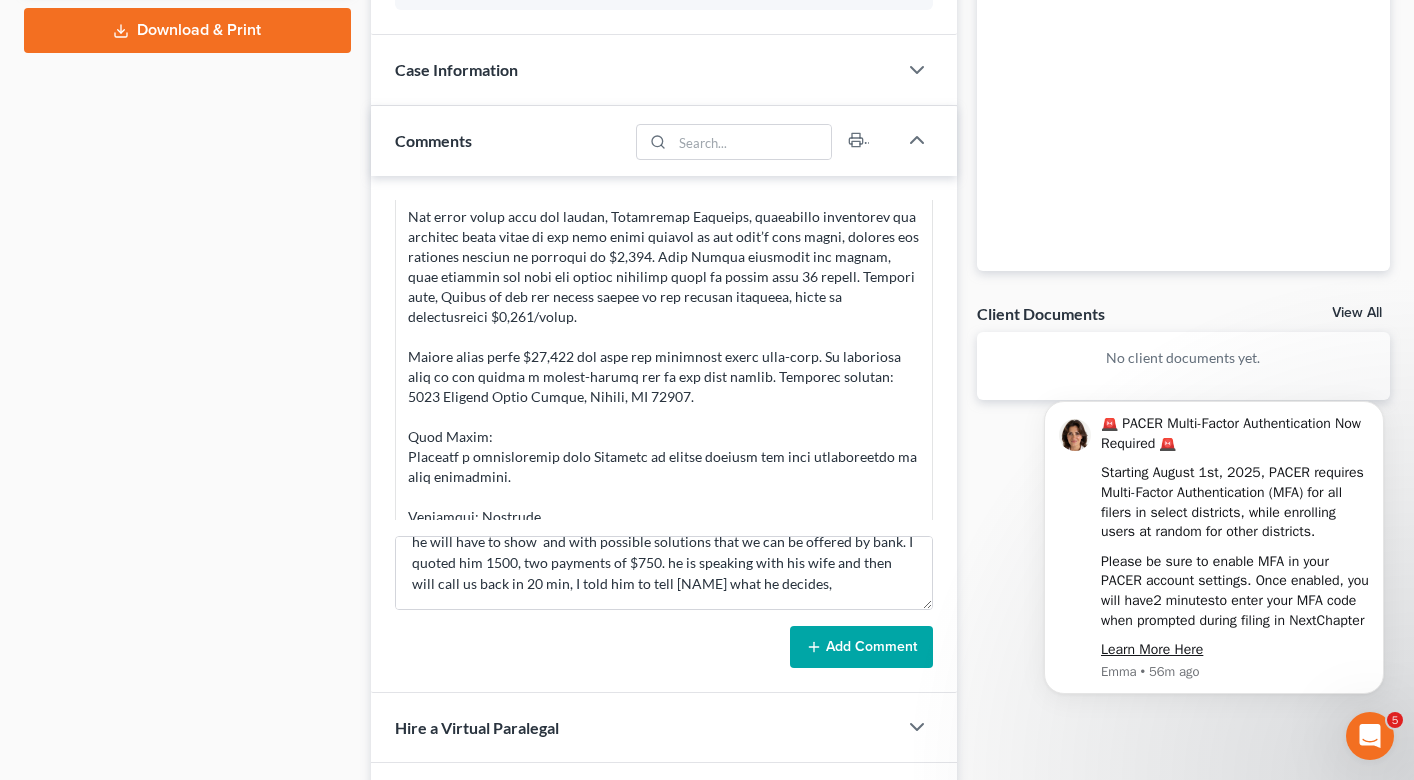 click on "Add Comment" at bounding box center [861, 647] 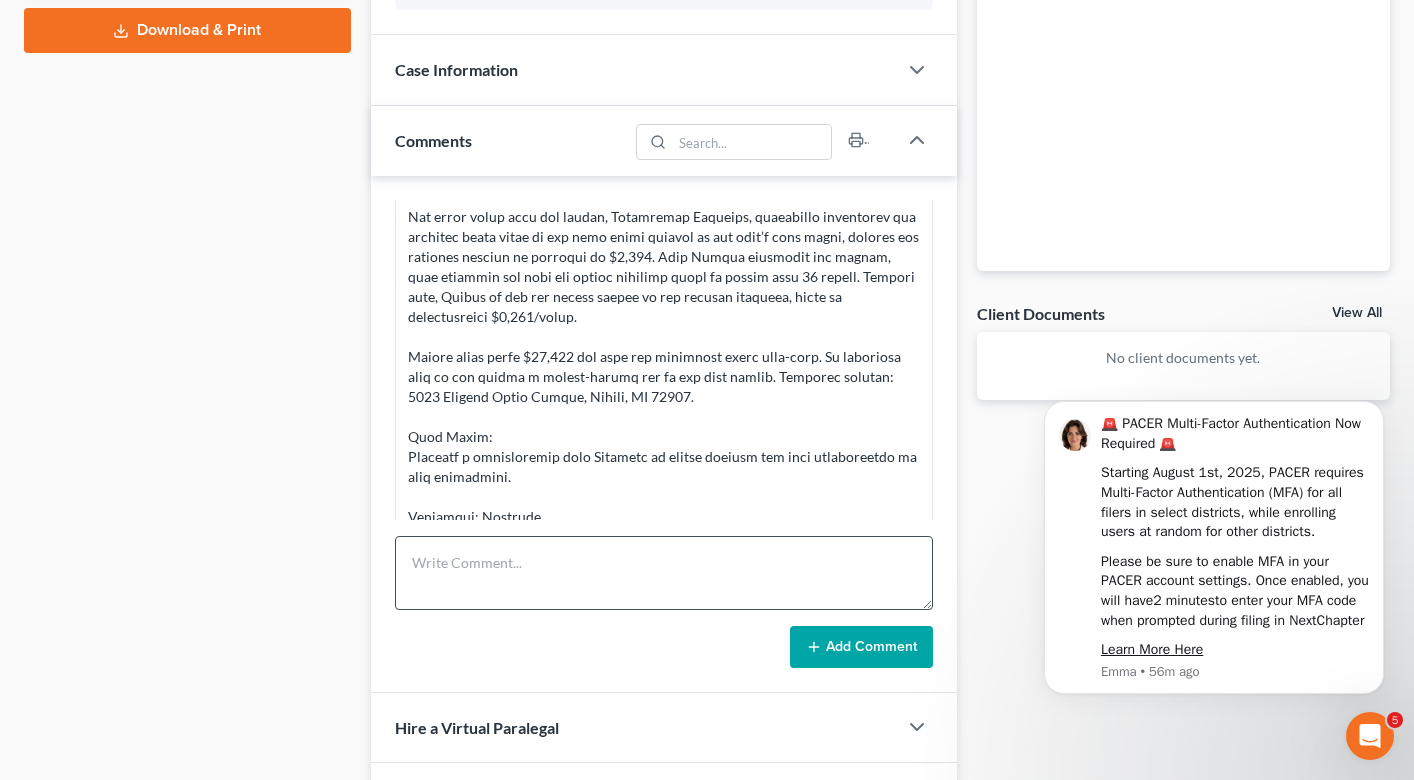 scroll, scrollTop: 0, scrollLeft: 0, axis: both 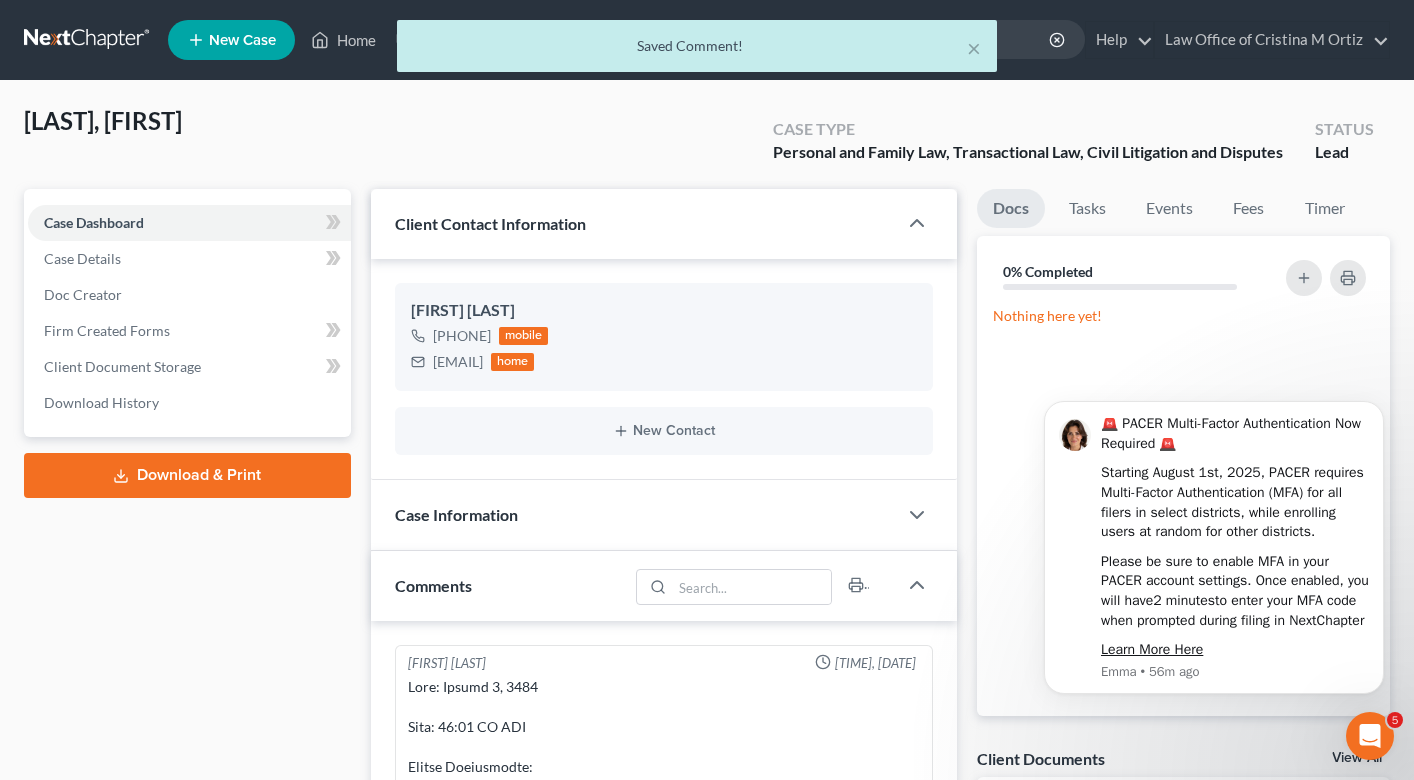 click on "×                     Saved Comment!" at bounding box center (697, 51) 